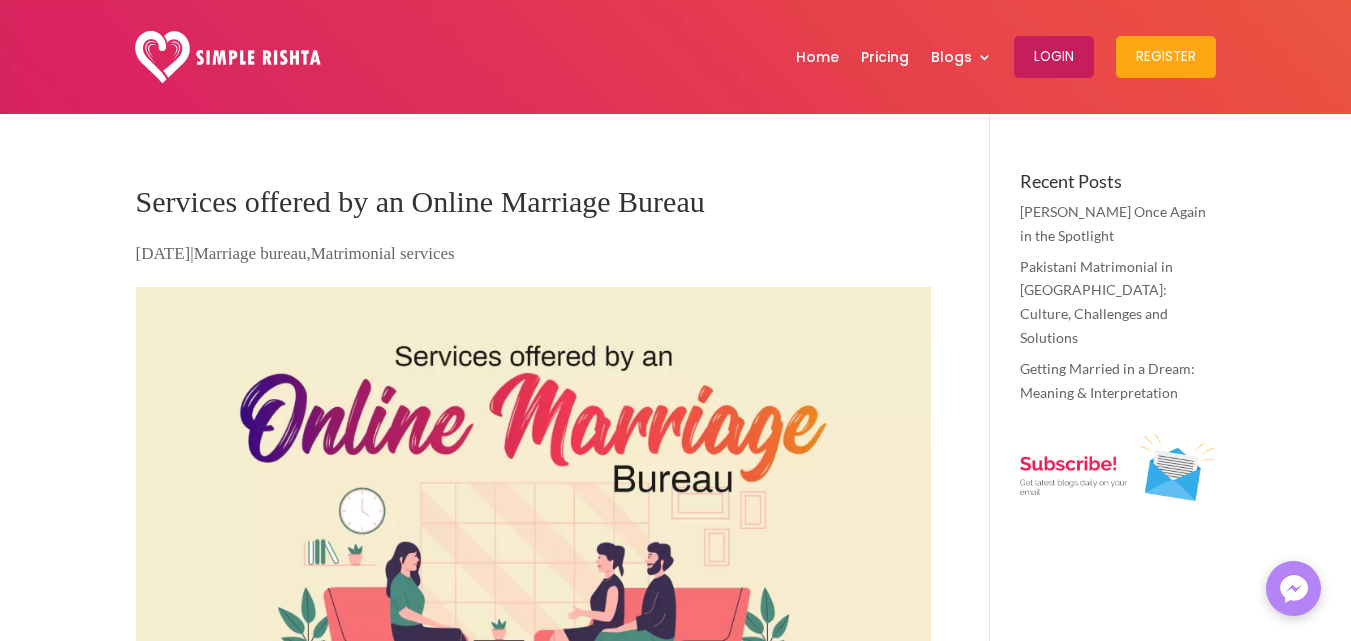 scroll, scrollTop: 0, scrollLeft: 0, axis: both 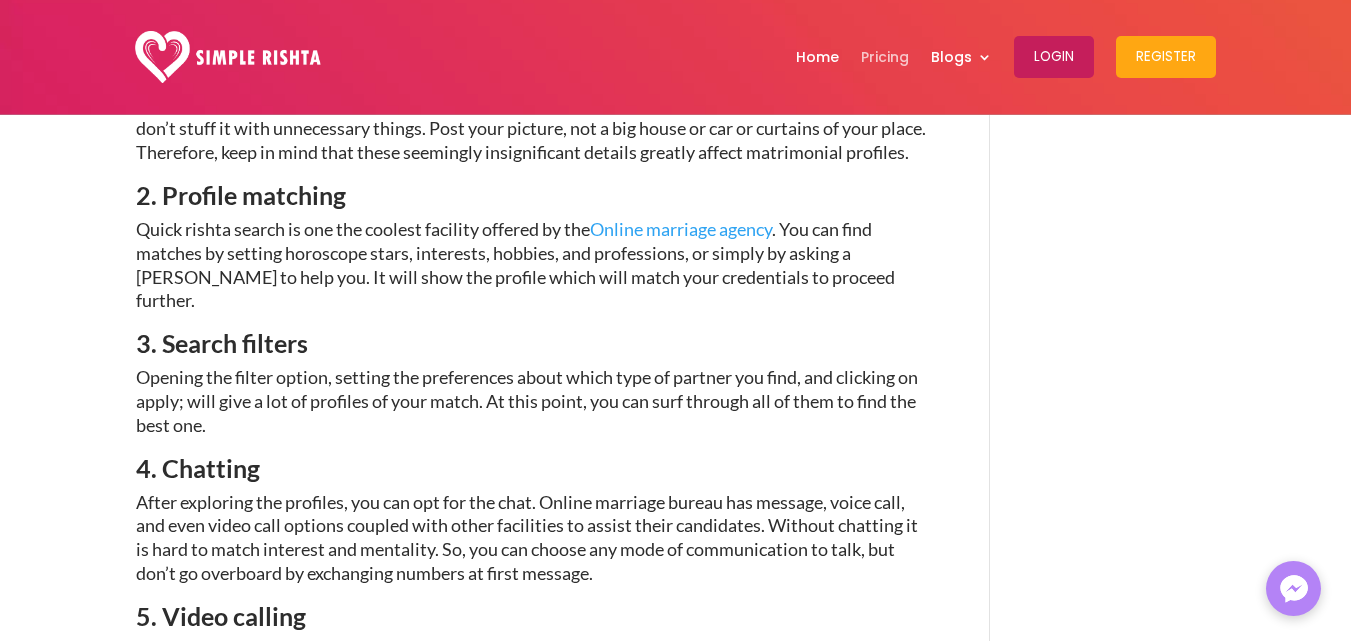 click on "Pricing" at bounding box center (885, 57) 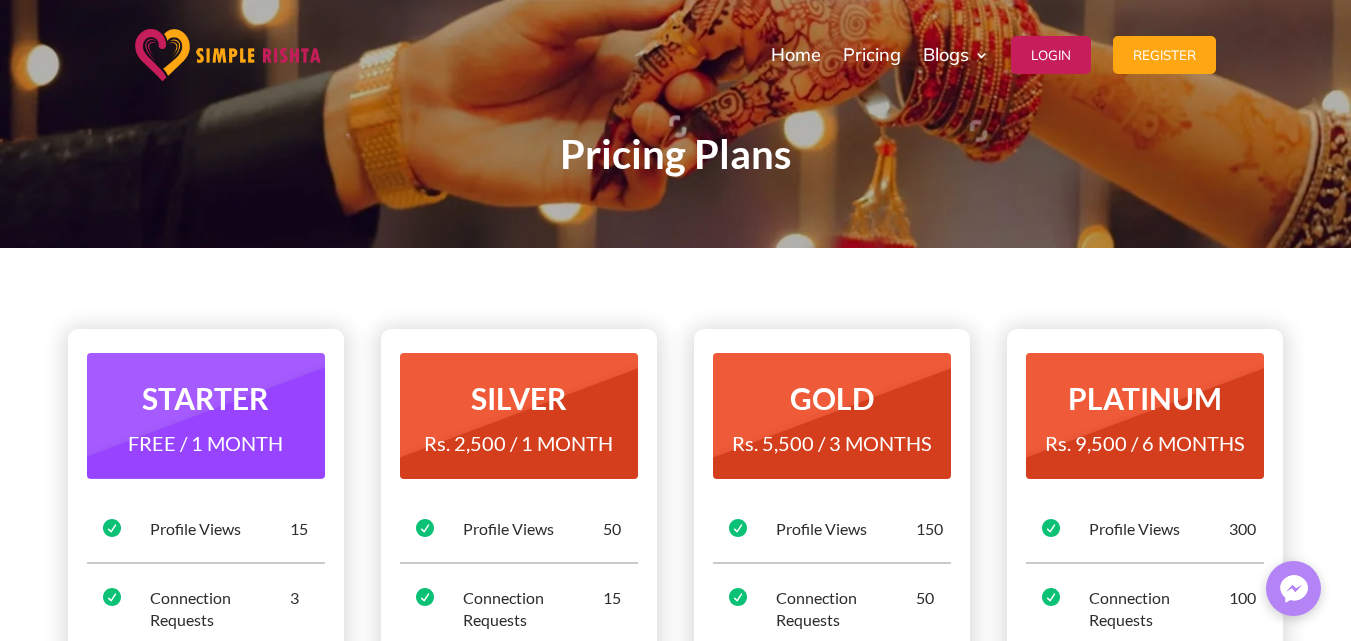 scroll, scrollTop: 0, scrollLeft: 0, axis: both 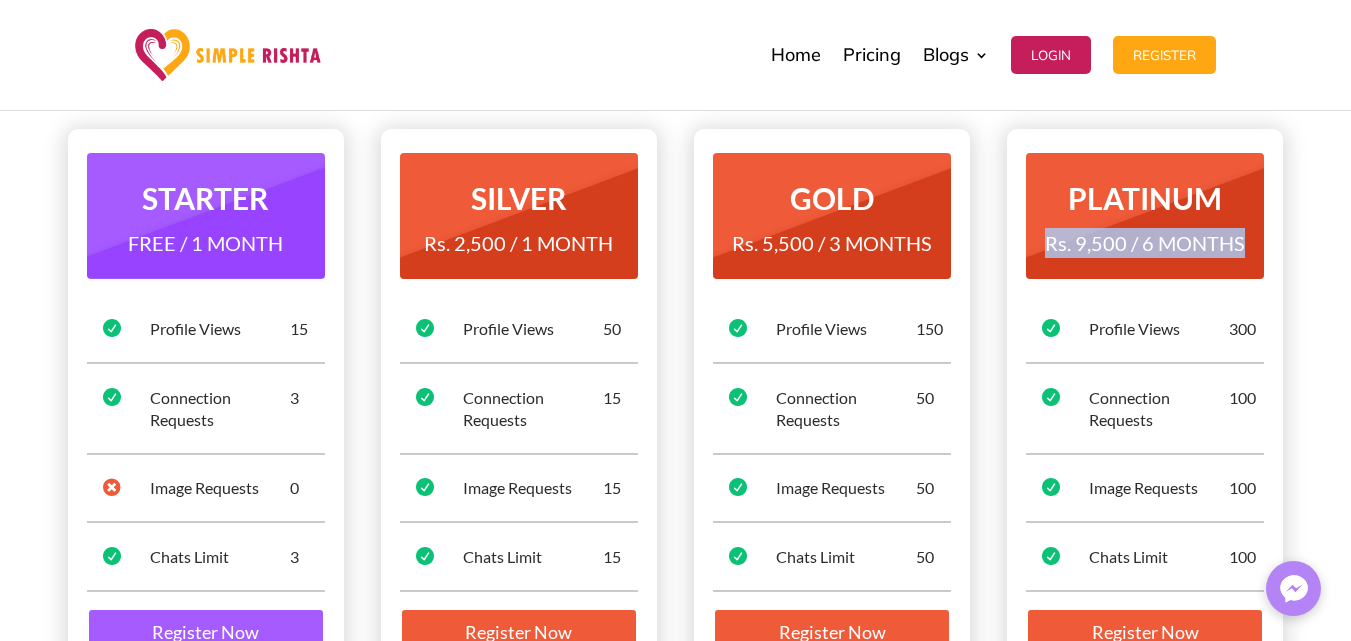 drag, startPoint x: 1052, startPoint y: 247, endPoint x: 1250, endPoint y: 245, distance: 198.0101 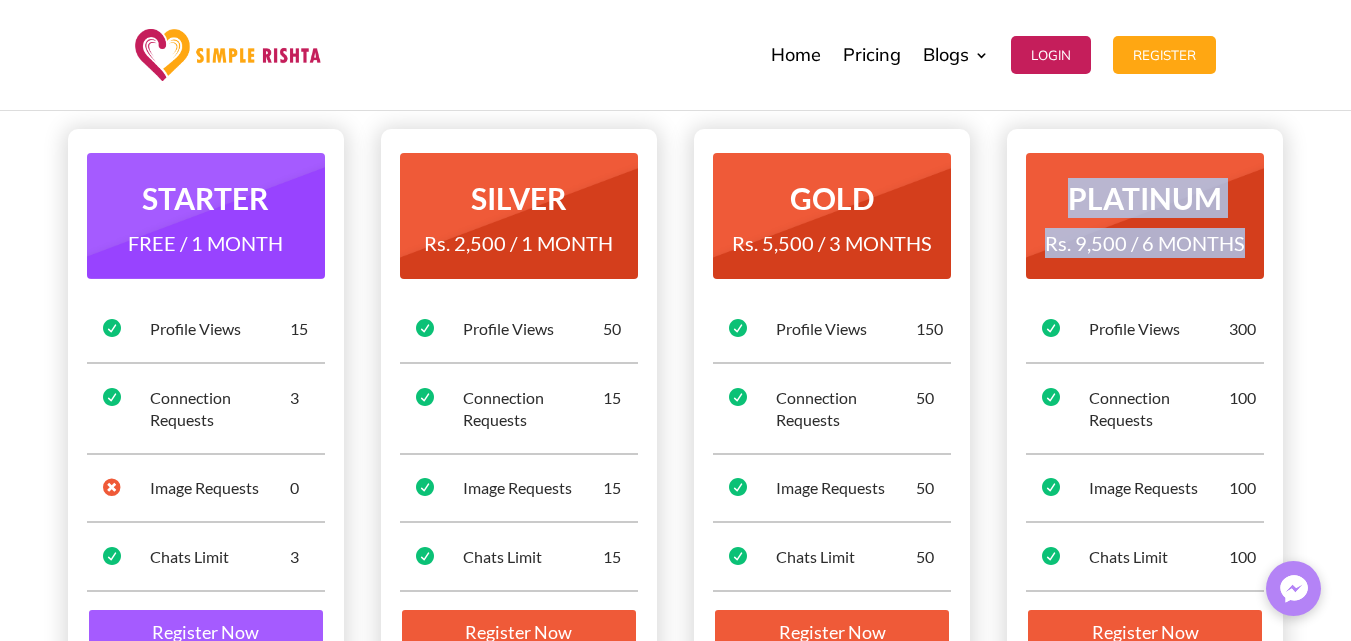 drag, startPoint x: 1063, startPoint y: 196, endPoint x: 1246, endPoint y: 252, distance: 191.37659 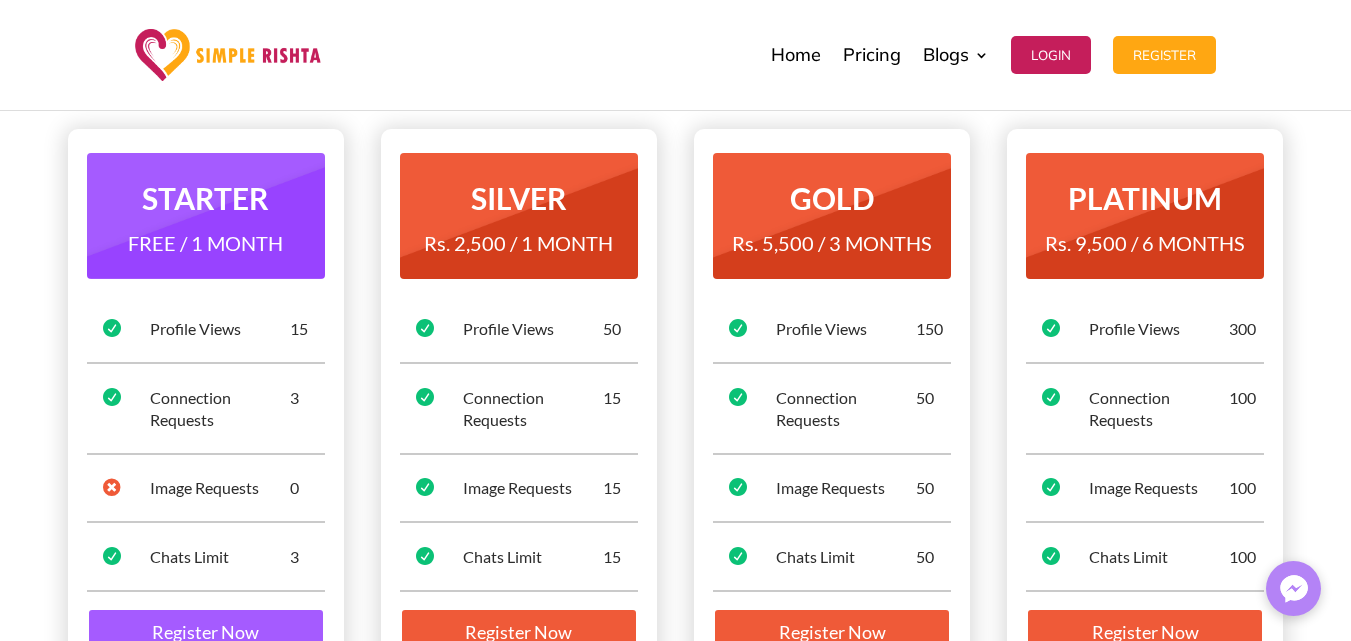 click on "STARTER
FREE / 1 MONTH

Profile Views
15

Connection Requests
3

Image Requests
0

Chats Limit
3
Register Now
SILVER
Rs. 2,500 / 1 MONTH

Profile Views
50

Connection Requests
15

Image Requests
15

Chats Limit" at bounding box center (675, 406) 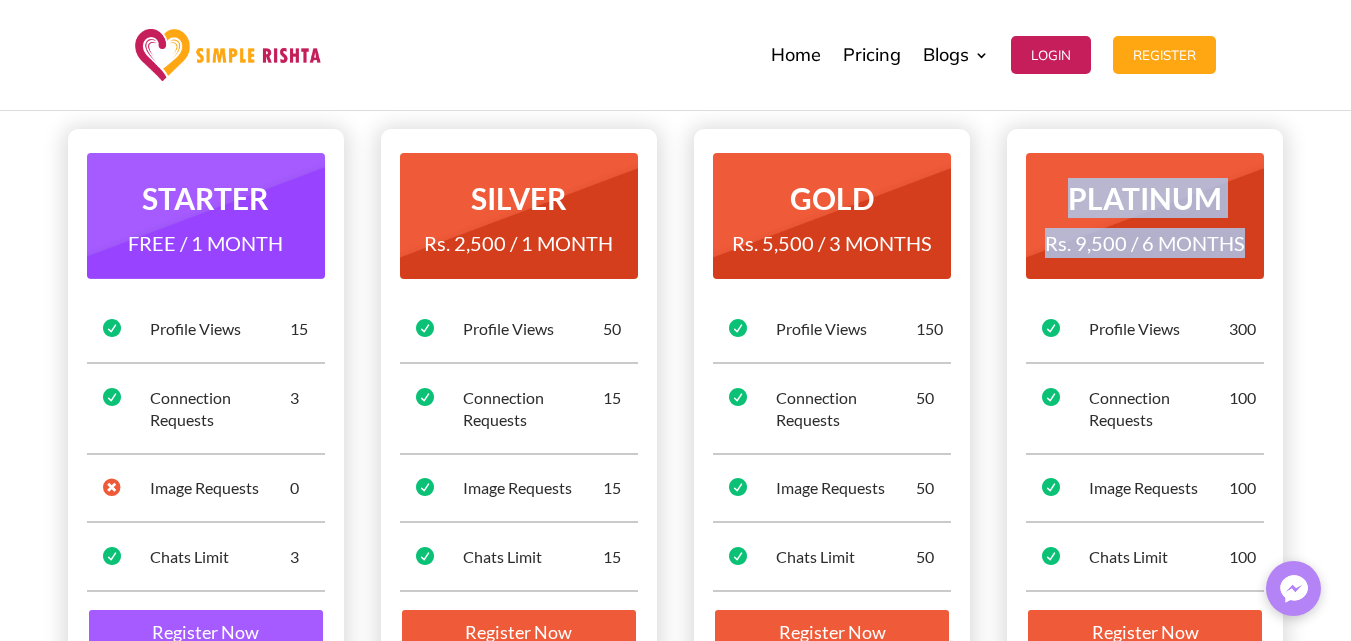 drag, startPoint x: 1066, startPoint y: 197, endPoint x: 1277, endPoint y: 252, distance: 218.05045 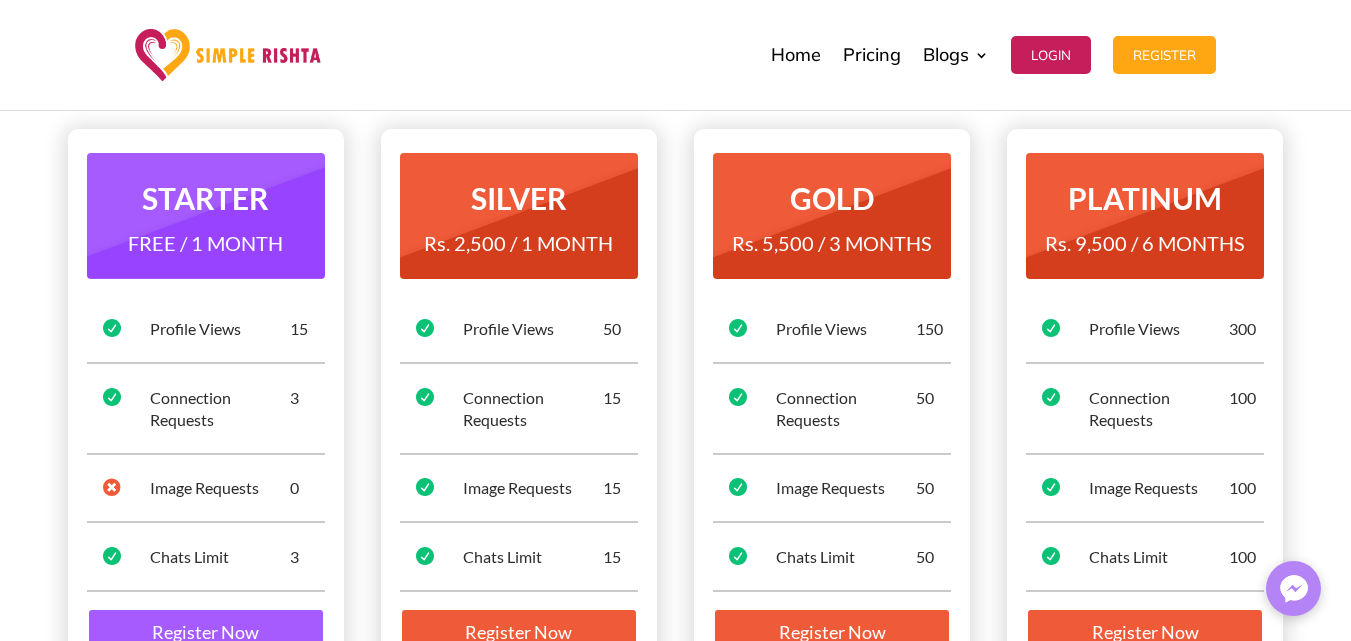 click on "STARTER
FREE / 1 MONTH

Profile Views
15

Connection Requests
3

Image Requests
0

Chats Limit
3
Register Now
SILVER
Rs. 2,500 / 1 MONTH

Profile Views
50

Connection Requests
15

Image Requests
15

Chats Limit" at bounding box center [675, 406] 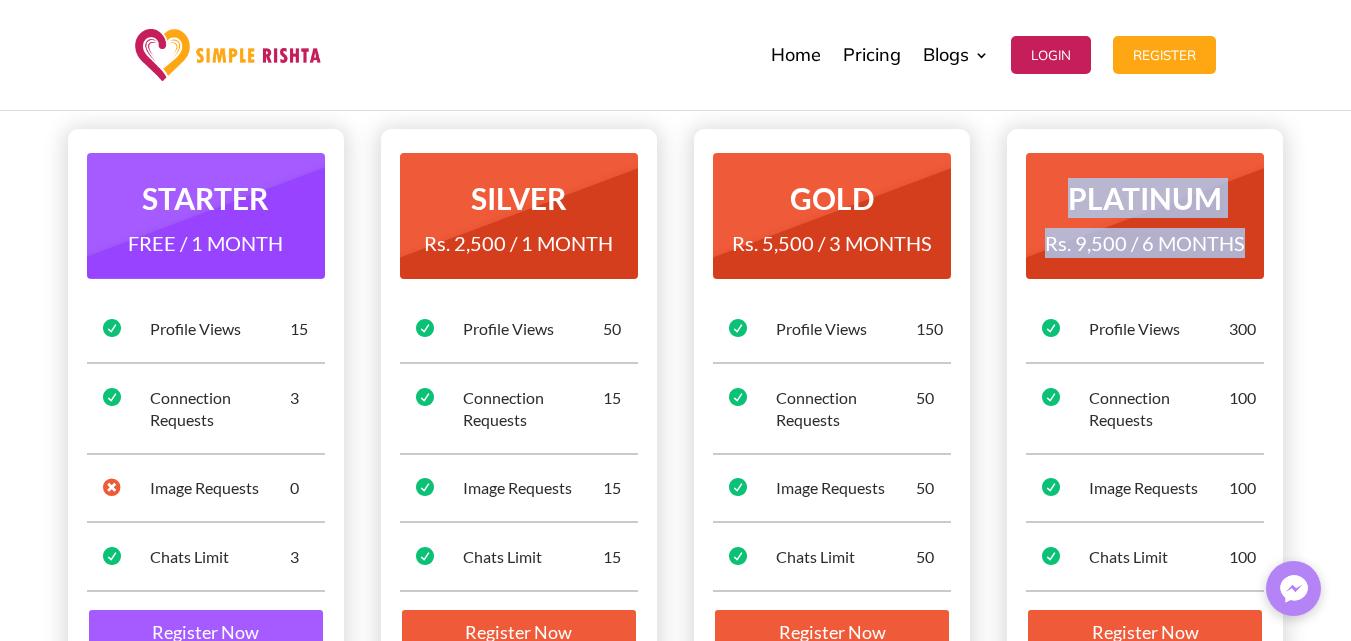 drag, startPoint x: 1248, startPoint y: 244, endPoint x: 1043, endPoint y: 180, distance: 214.75801 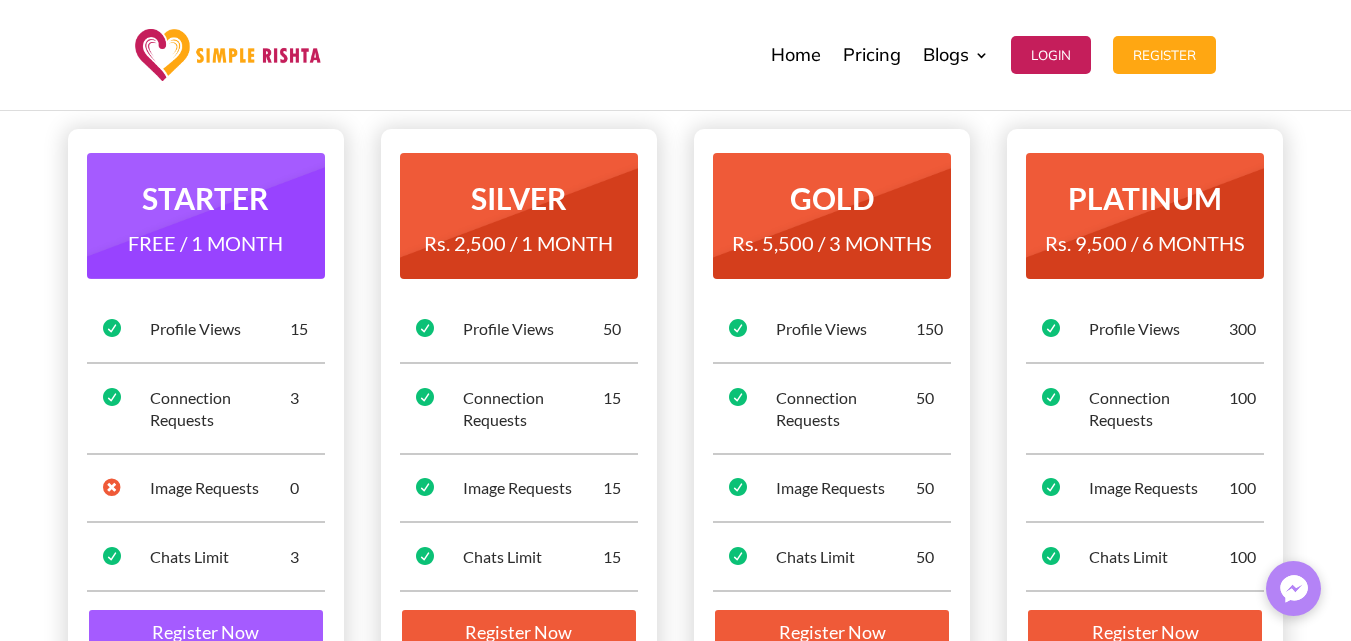 drag, startPoint x: 1297, startPoint y: 303, endPoint x: 1257, endPoint y: 293, distance: 41.231056 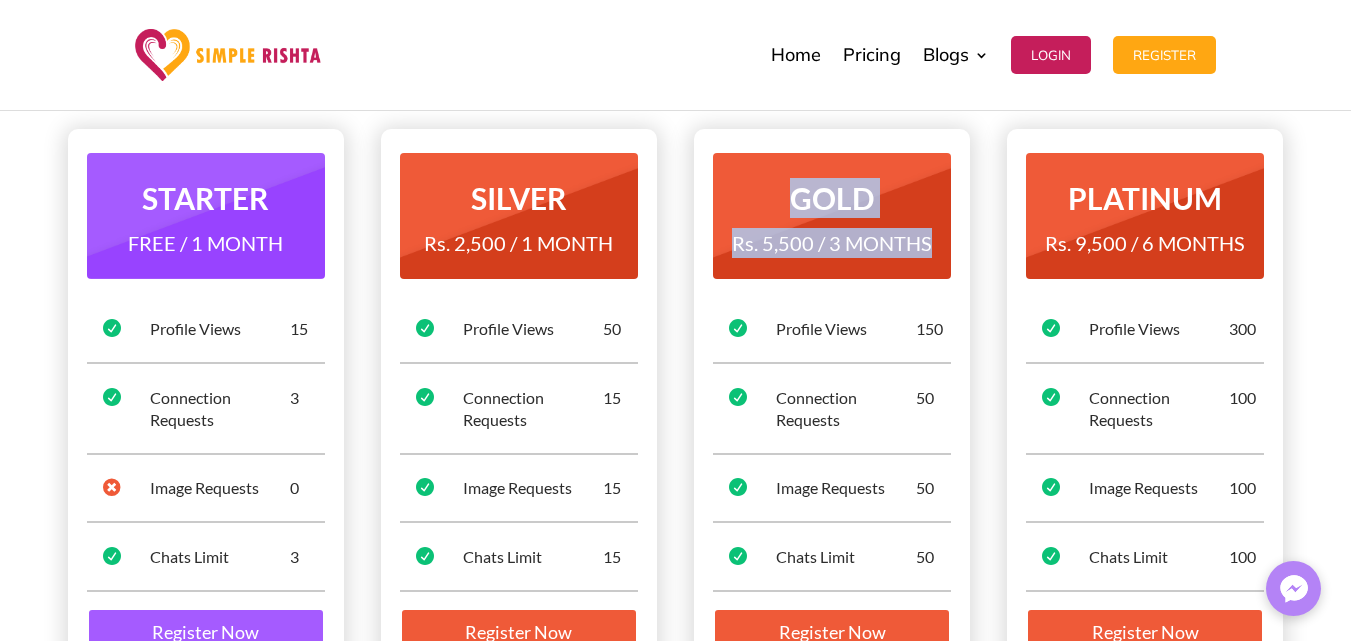 drag, startPoint x: 800, startPoint y: 201, endPoint x: 937, endPoint y: 243, distance: 143.29341 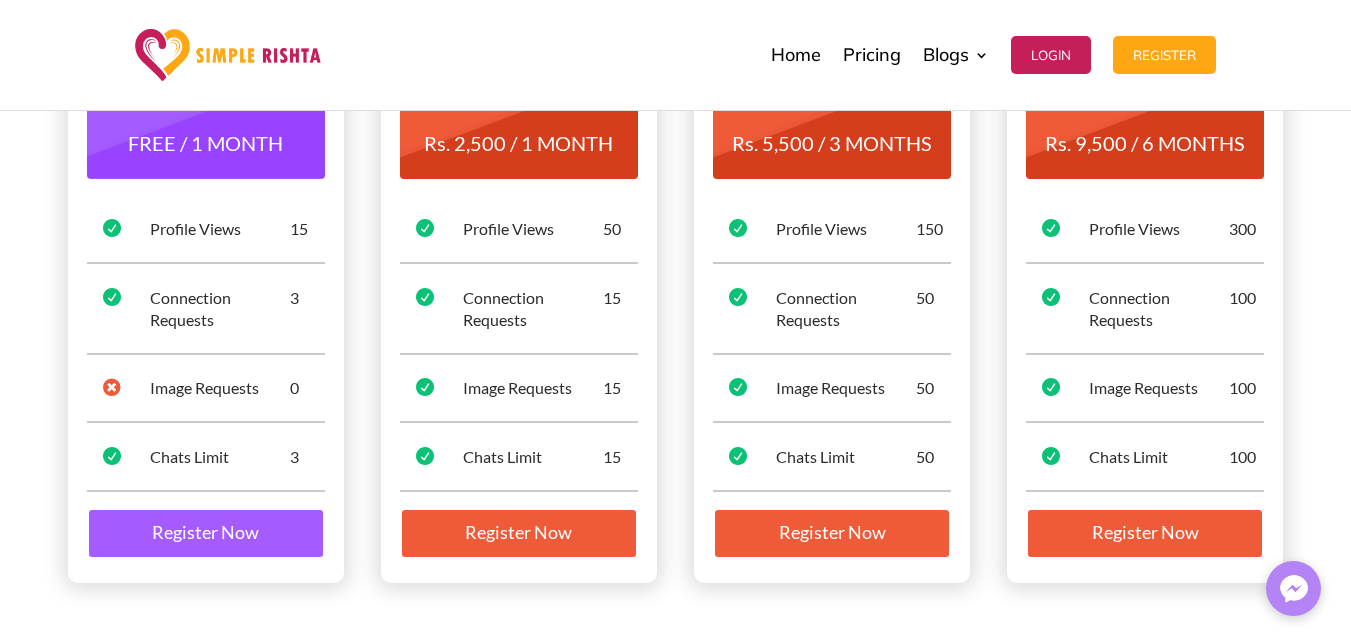 scroll, scrollTop: 200, scrollLeft: 0, axis: vertical 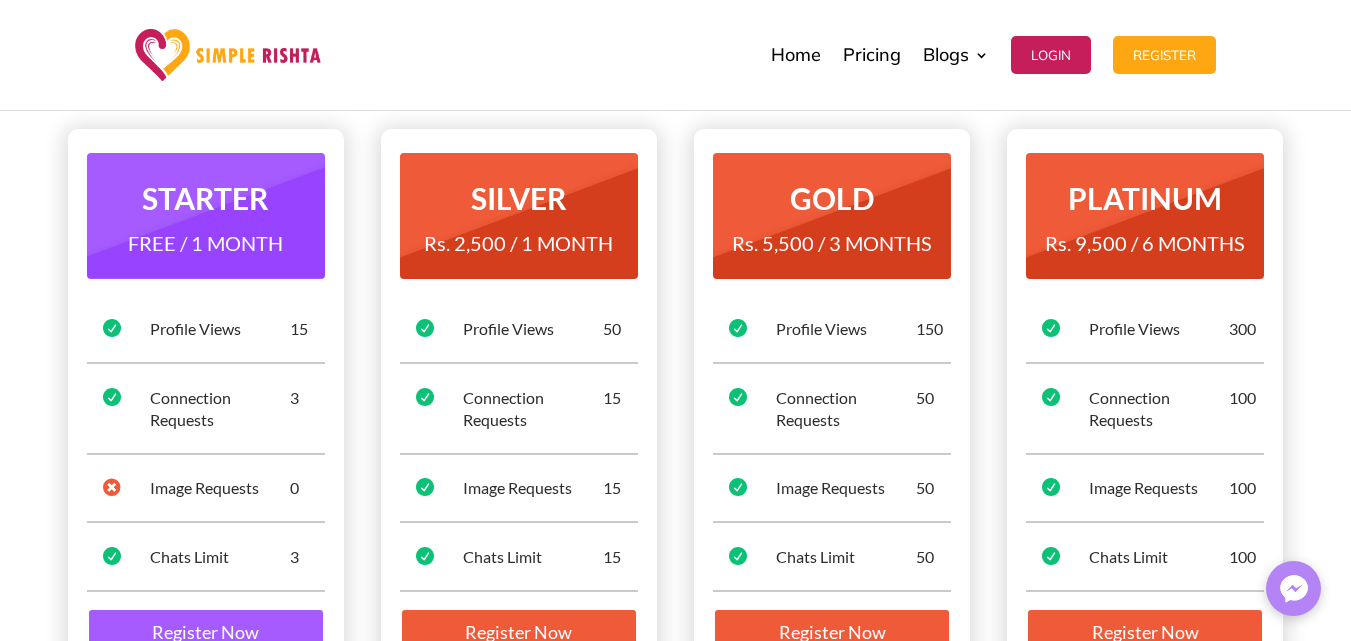 click on "Rs. 5,500 / 3 MONTHS" at bounding box center [832, 243] 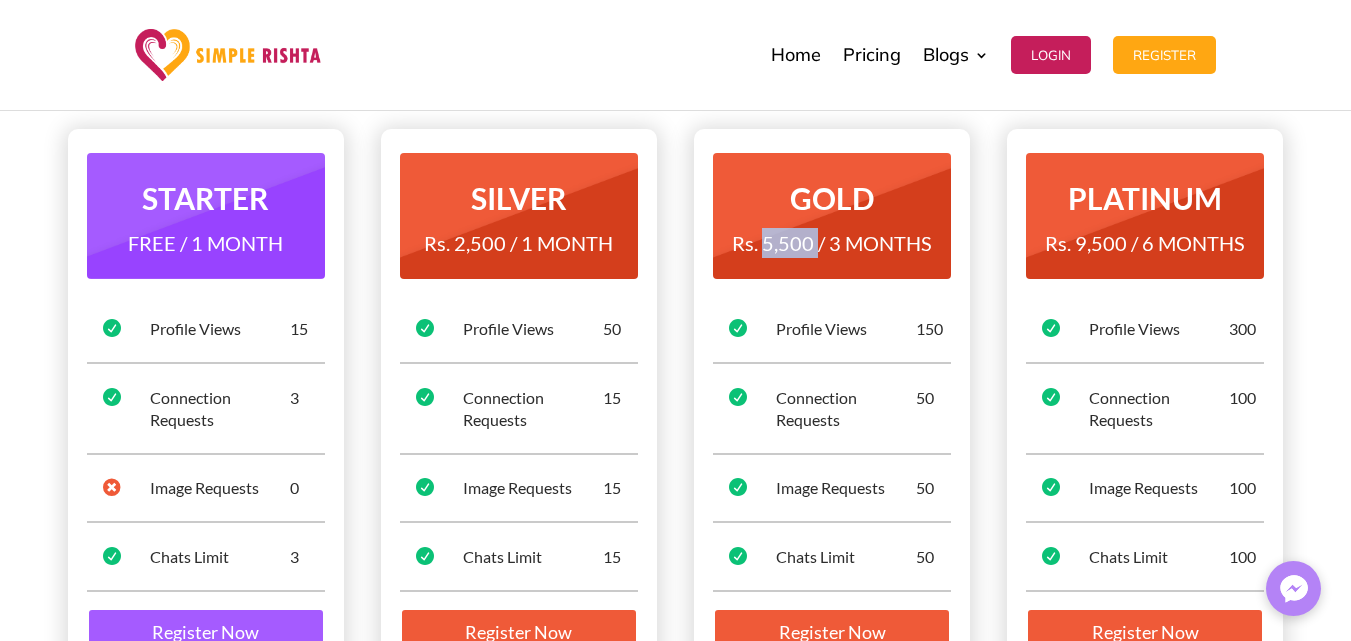 click on "Rs. 5,500 / 3 MONTHS" at bounding box center [832, 243] 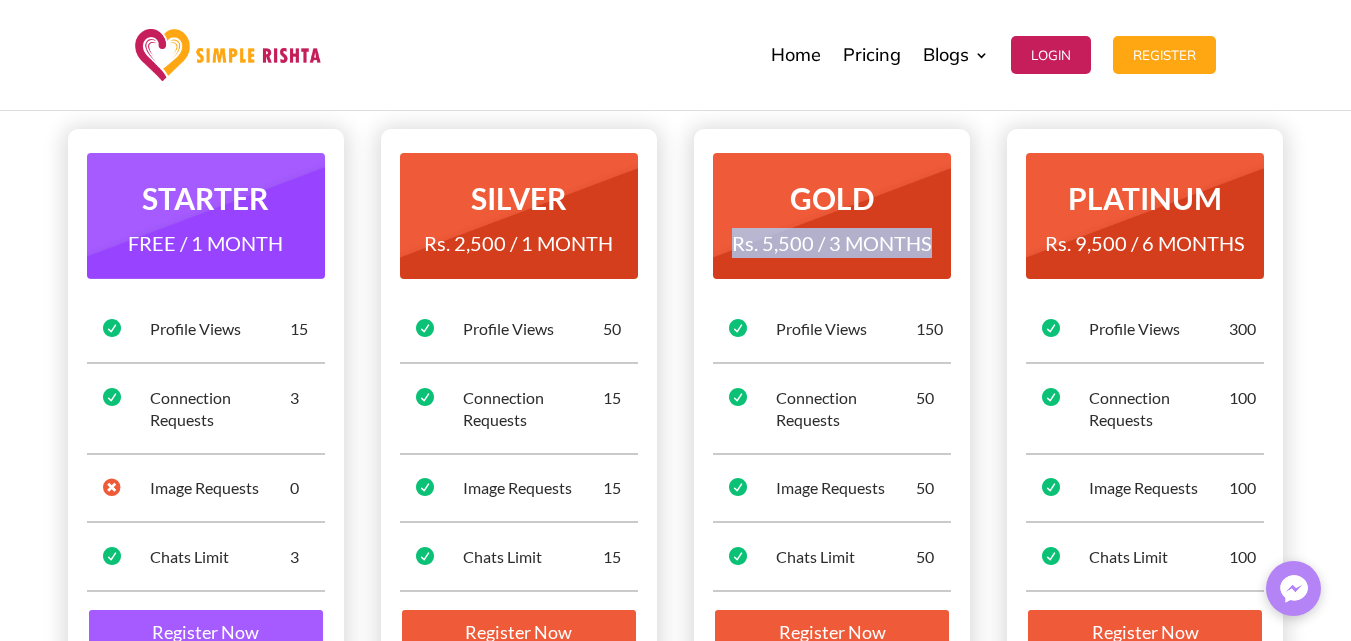 click on "Rs. 5,500 / 3 MONTHS" at bounding box center [832, 243] 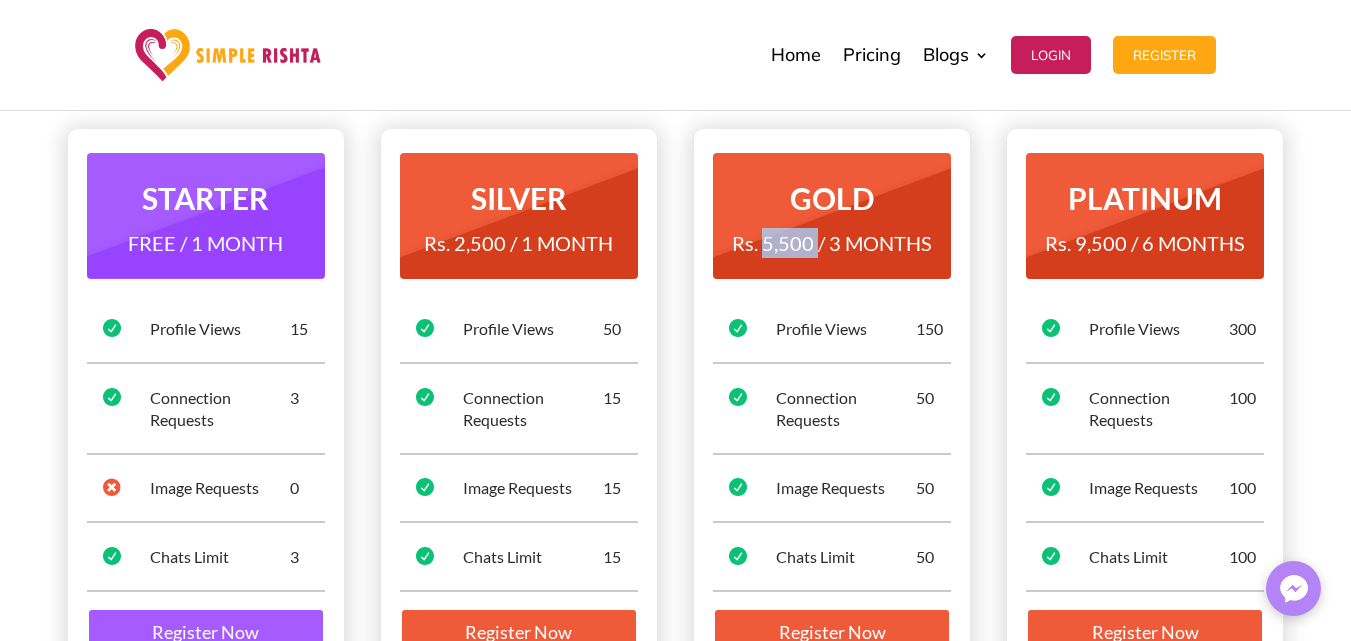 click on "Rs. 5,500 / 3 MONTHS" at bounding box center (832, 243) 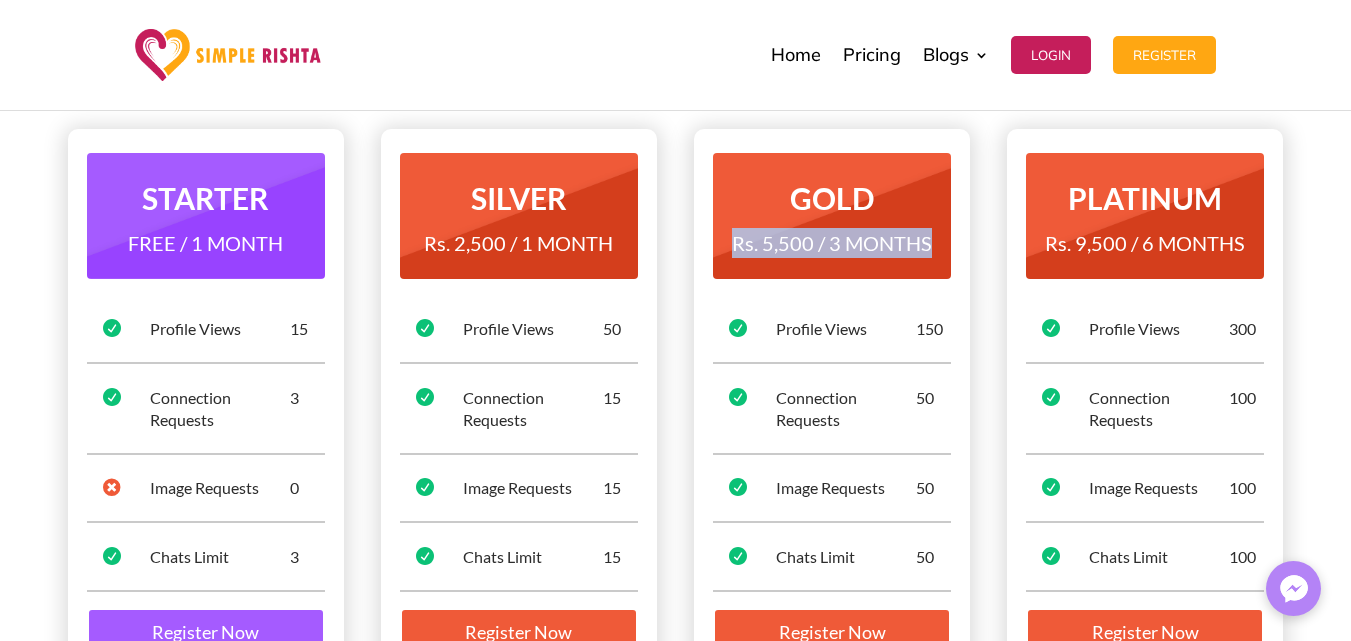 click on "Rs. 5,500 / 3 MONTHS" at bounding box center (832, 243) 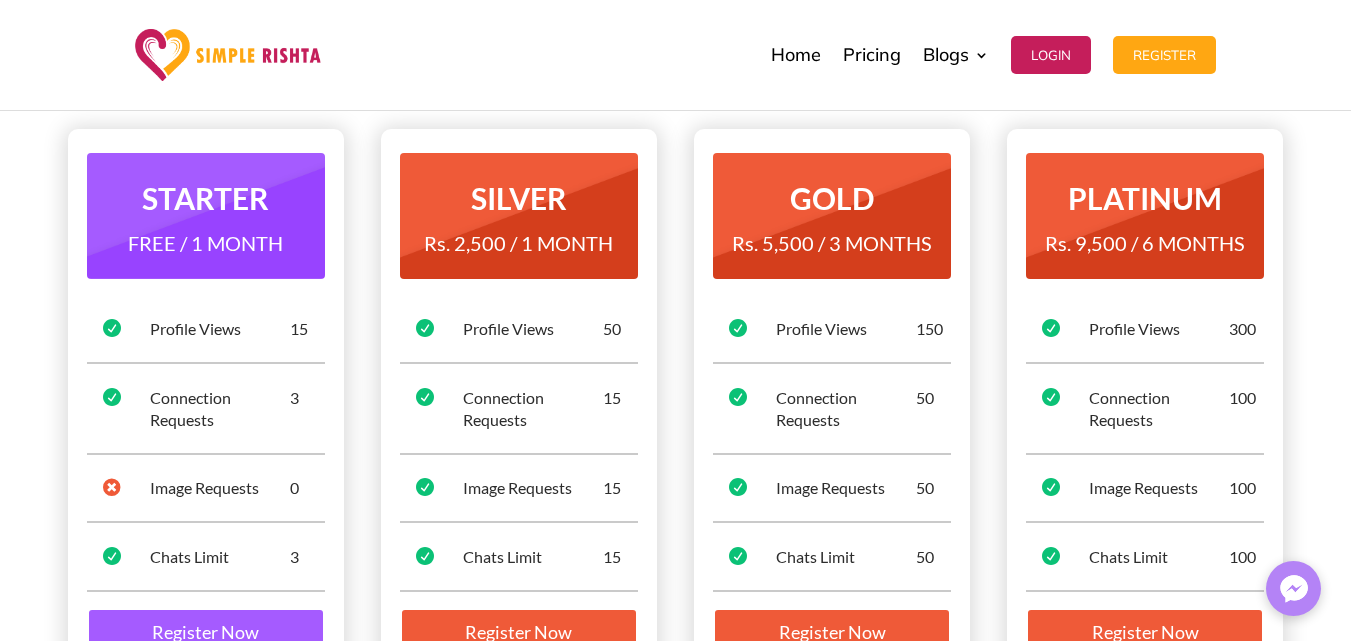 click on "Rs. 5,500 / 3 MONTHS" at bounding box center [832, 243] 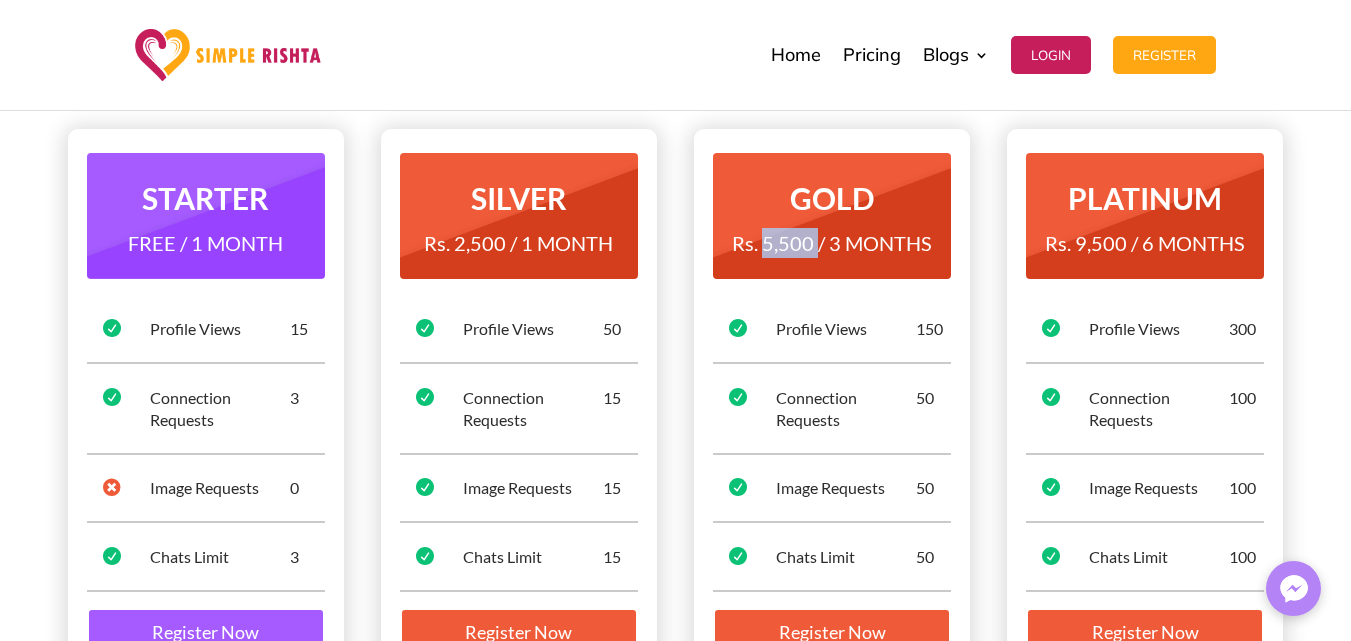 click on "Rs. 5,500 / 3 MONTHS" at bounding box center [832, 243] 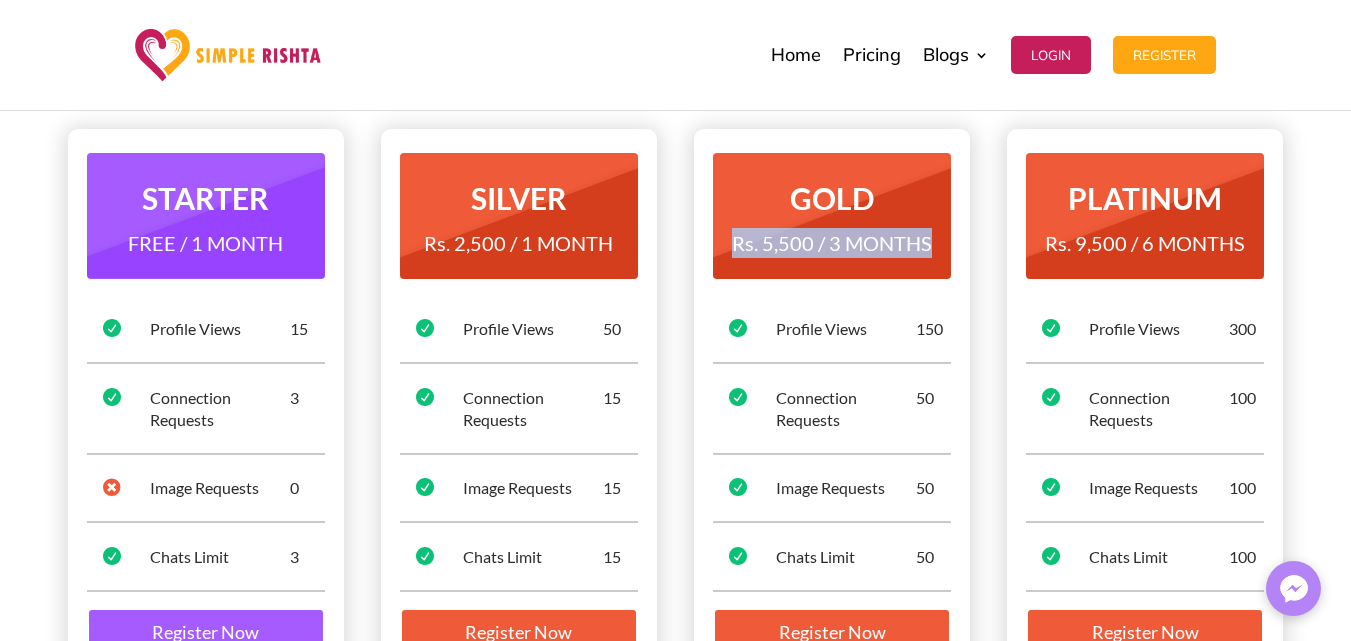 click on "Rs. 5,500 / 3 MONTHS" at bounding box center [832, 243] 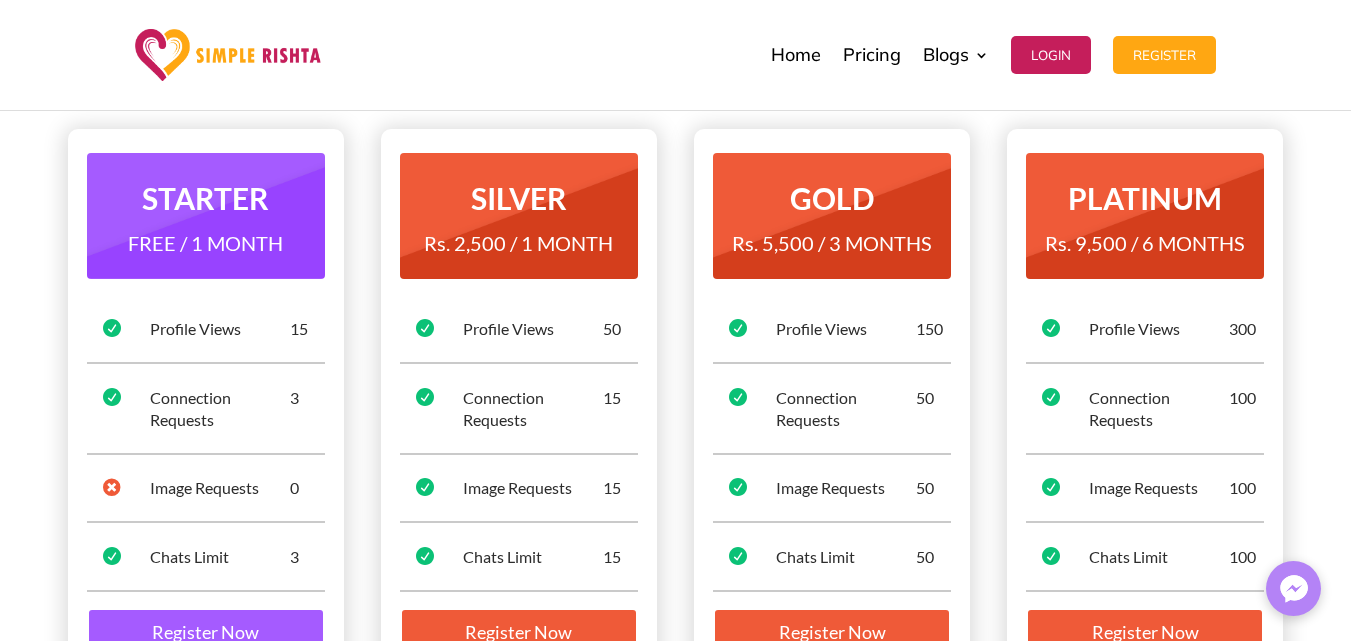 click on "Rs. 9,500 / 6 MONTHS" at bounding box center (1145, 243) 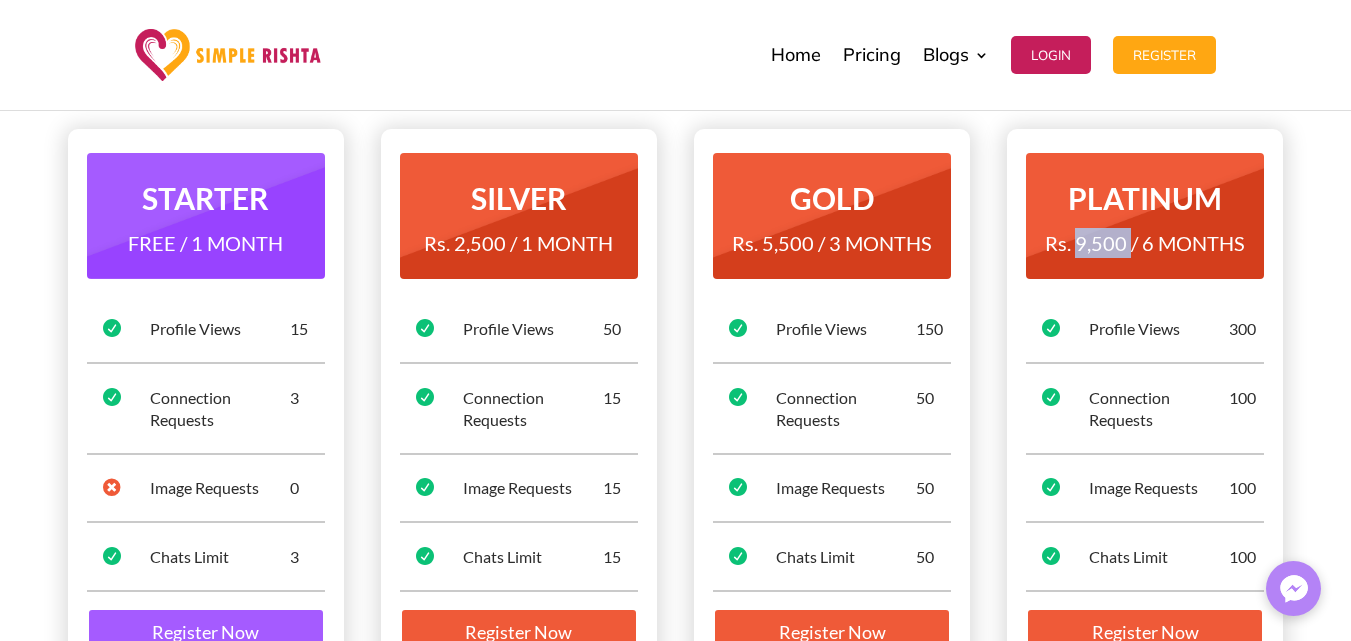 click on "Rs. 9,500 / 6 MONTHS" at bounding box center [1145, 243] 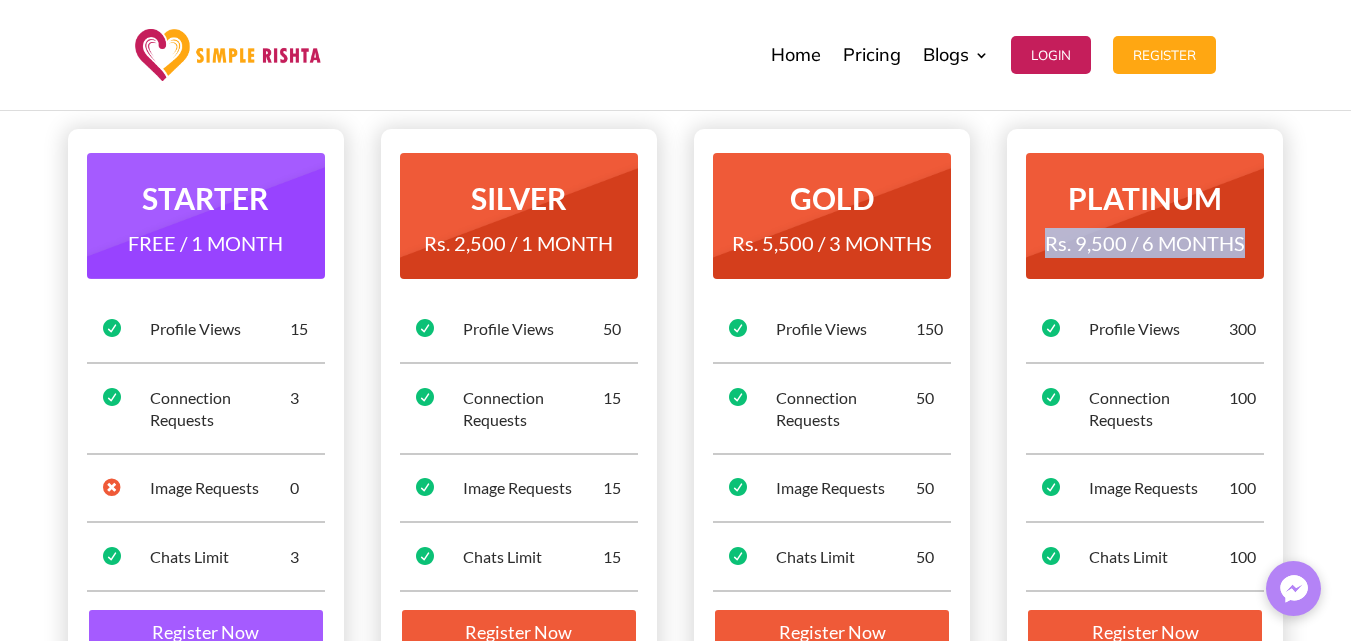 click on "Rs. 9,500 / 6 MONTHS" at bounding box center [1145, 243] 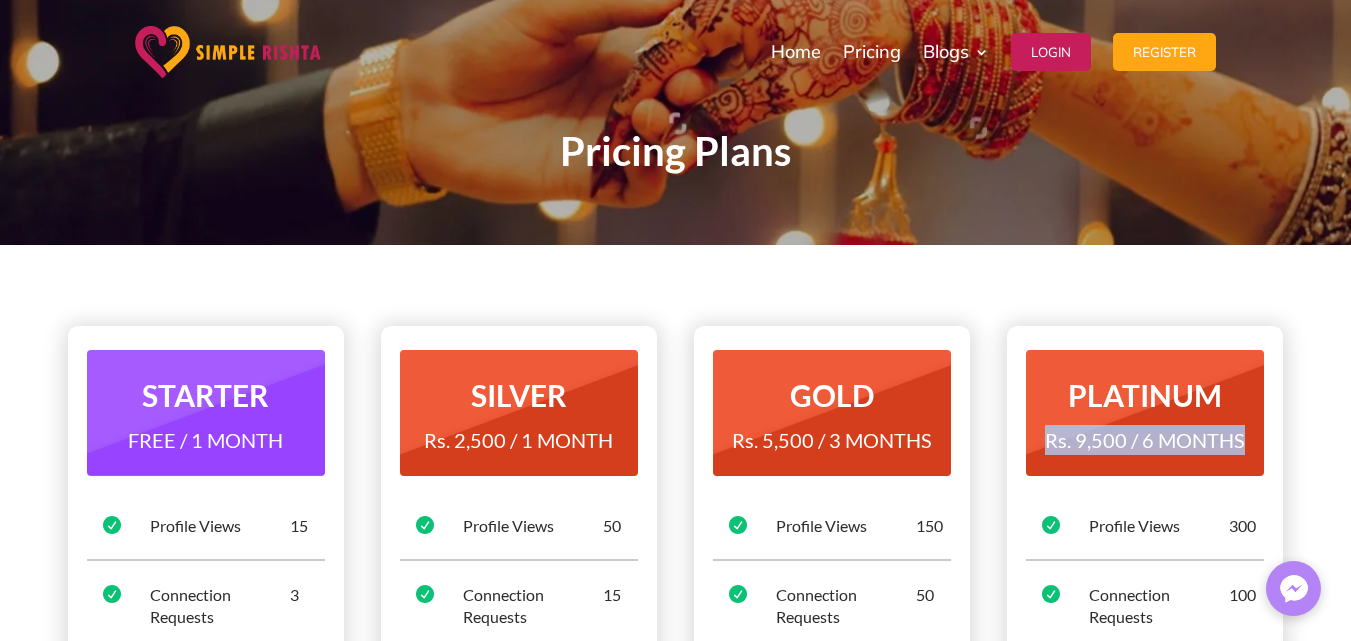 scroll, scrollTop: 0, scrollLeft: 0, axis: both 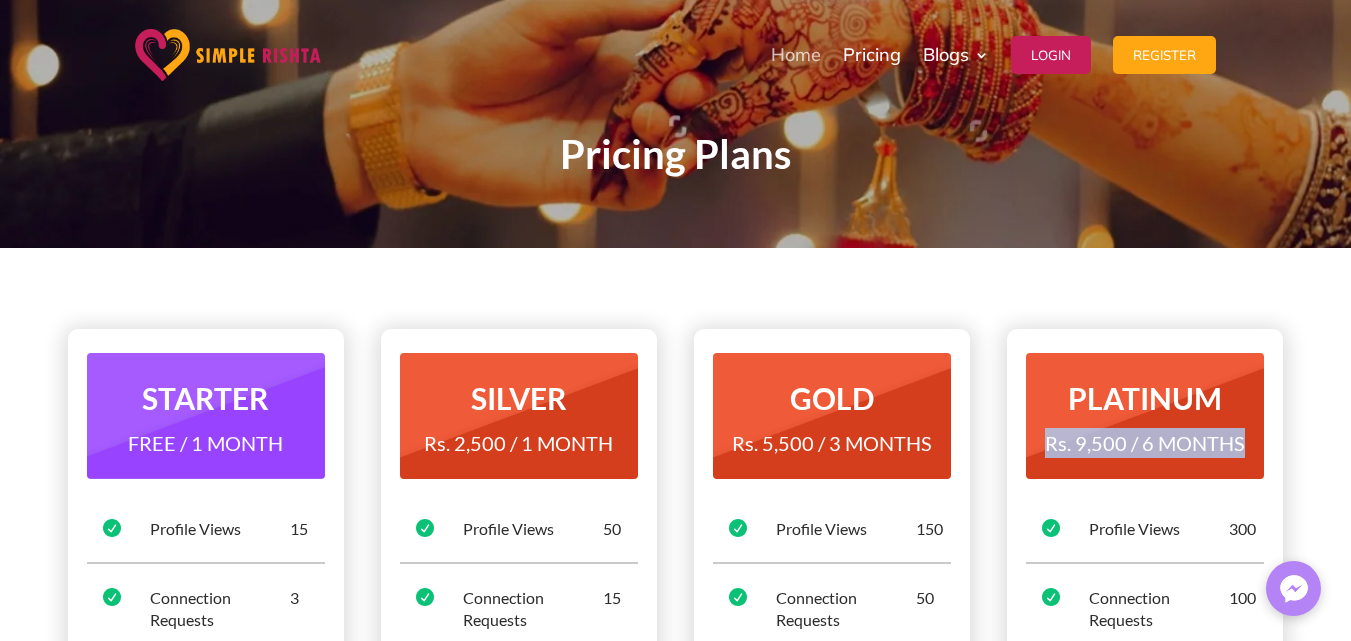 click on "Home" at bounding box center [796, 55] 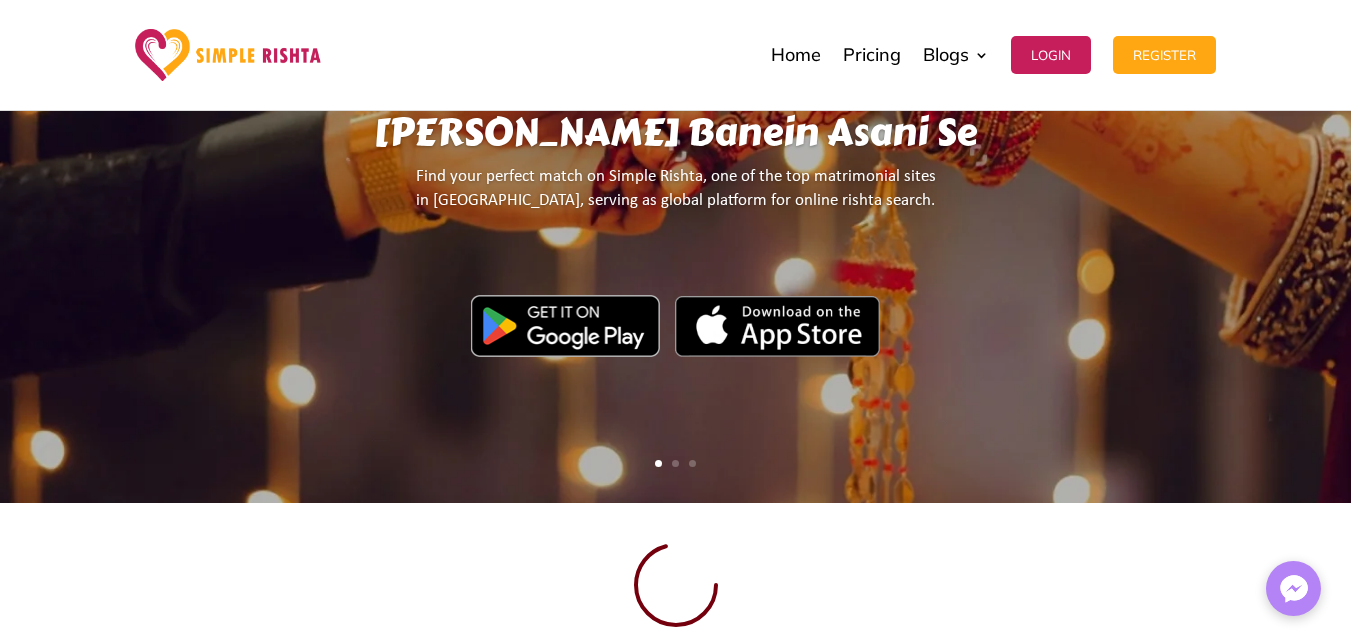 scroll, scrollTop: 600, scrollLeft: 0, axis: vertical 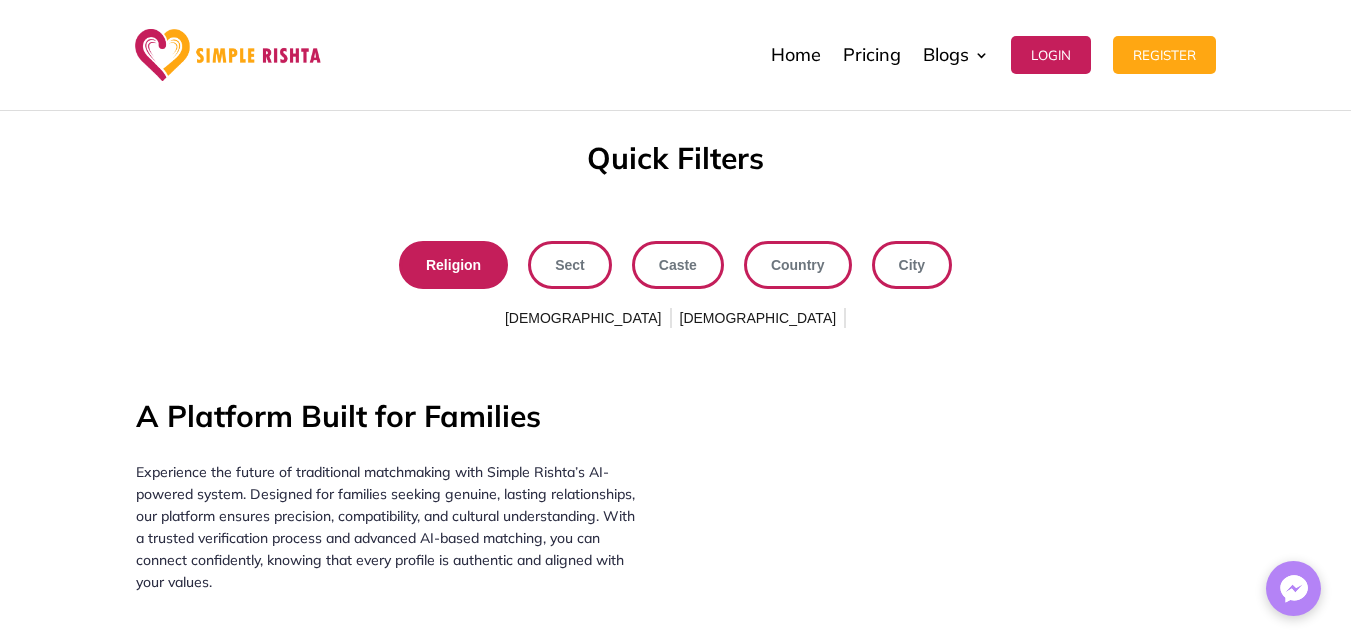 click on "Sect" at bounding box center (570, 265) 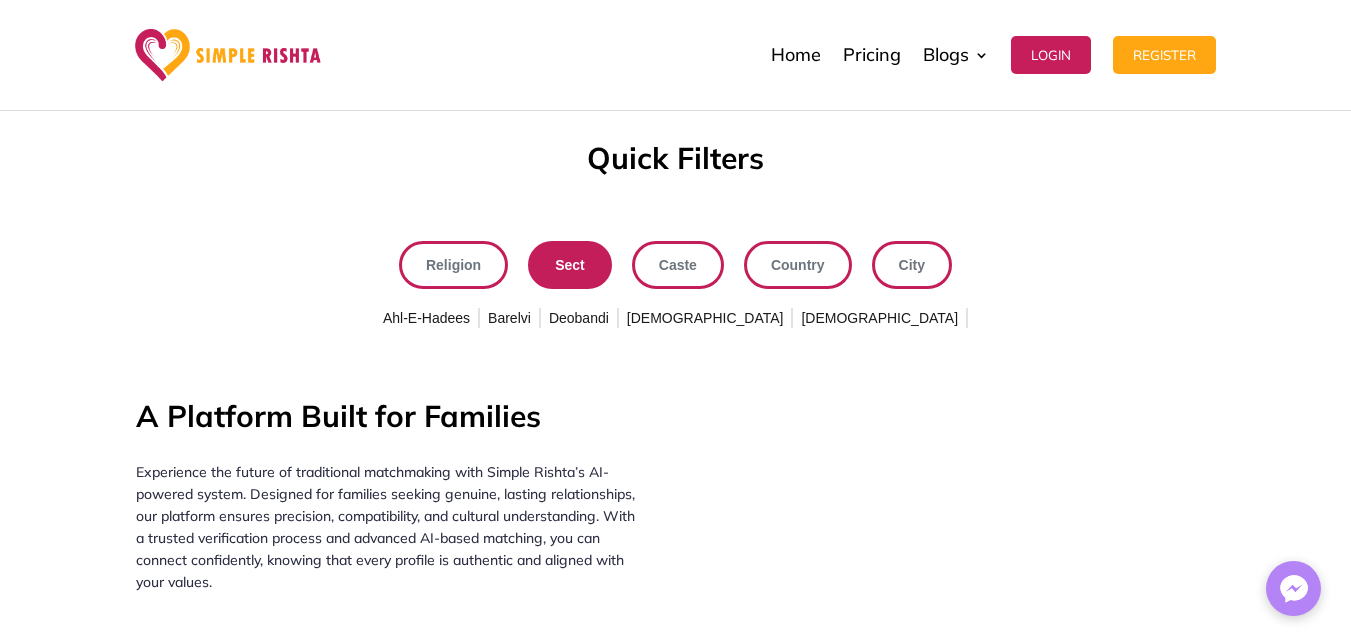 click on "Caste" at bounding box center (678, 265) 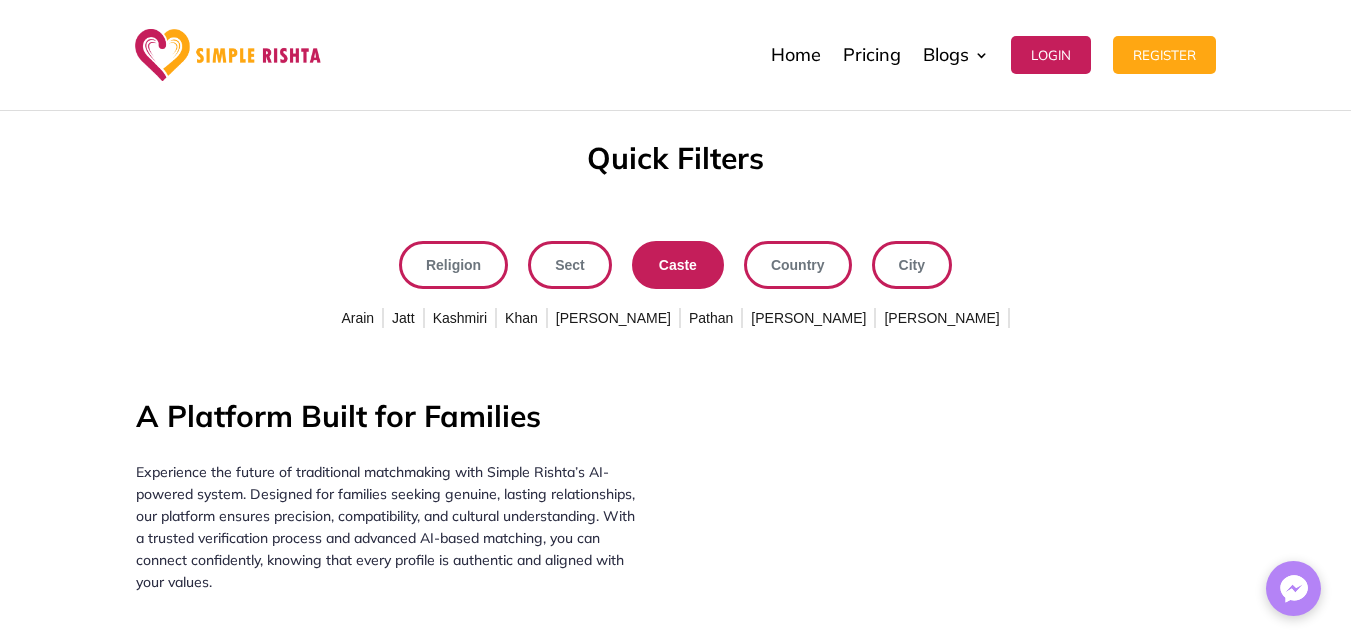 click on "Country" at bounding box center [798, 265] 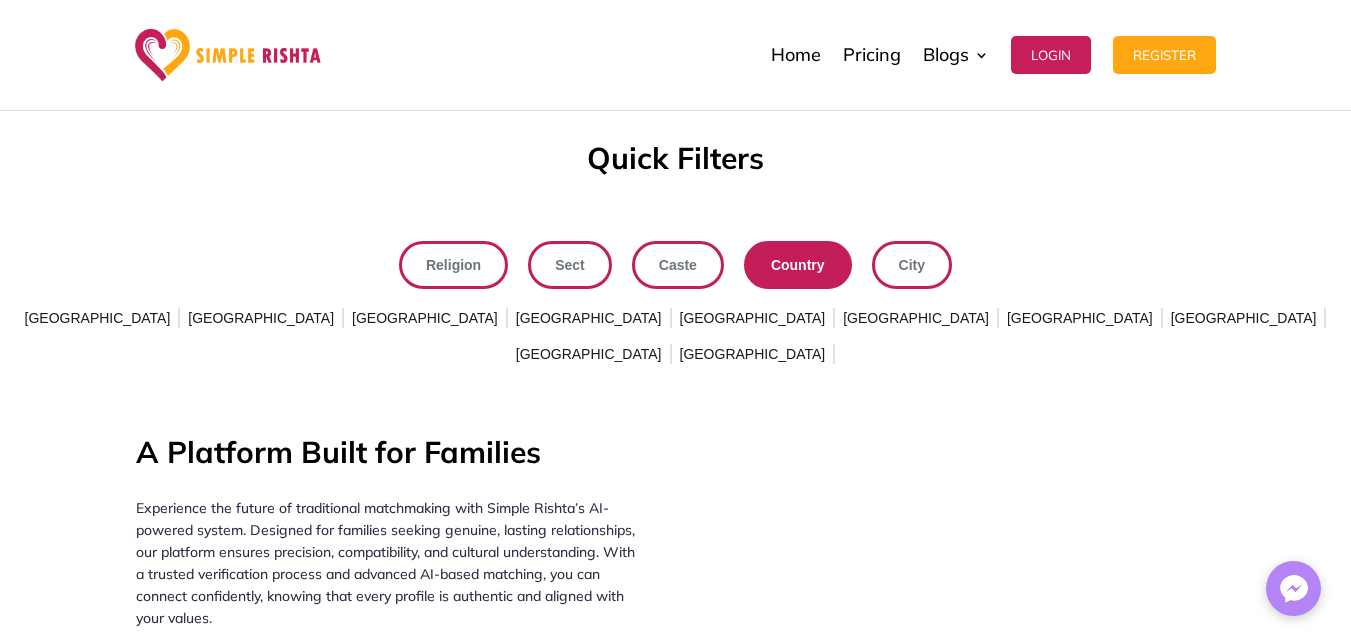 click on "City" at bounding box center [912, 265] 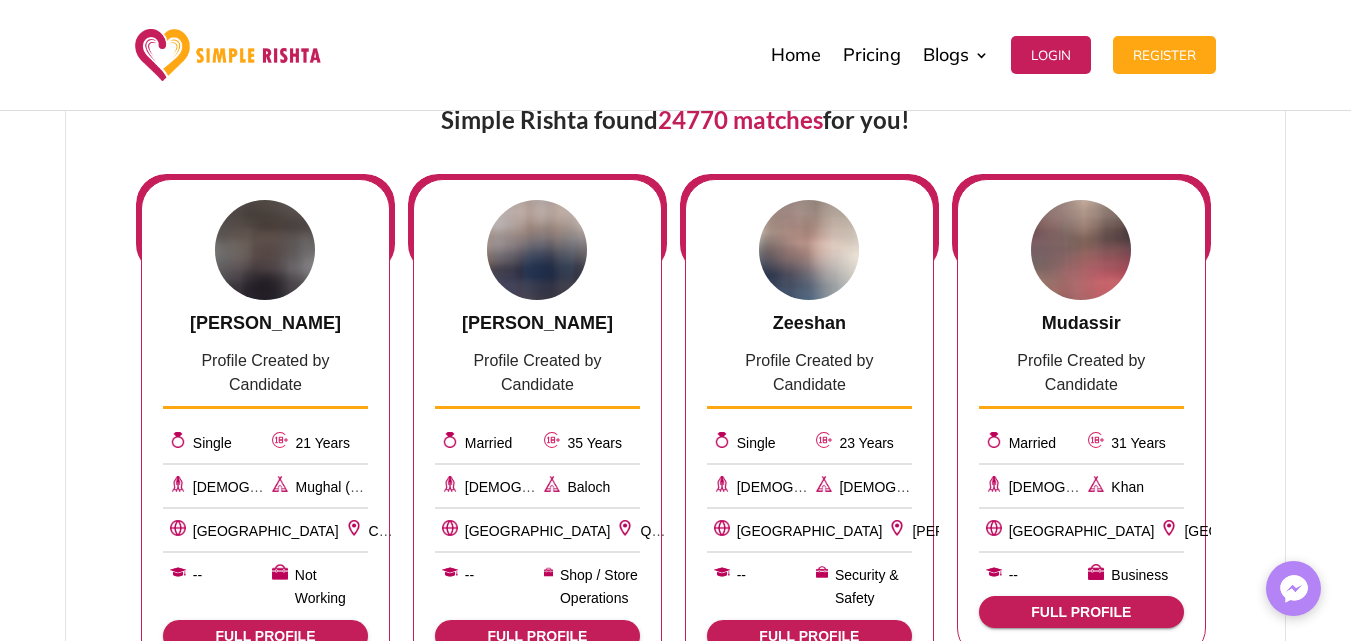 scroll, scrollTop: 900, scrollLeft: 0, axis: vertical 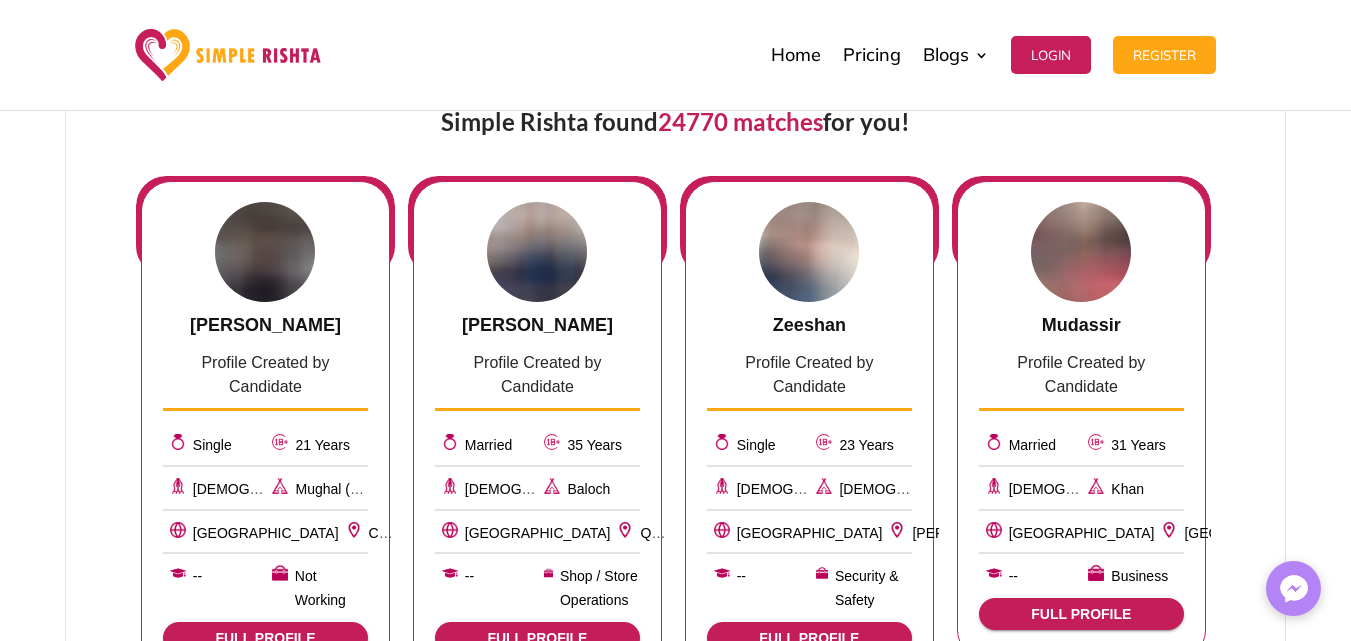 click on "[DEMOGRAPHIC_DATA] Sheikh" at bounding box center (940, 489) 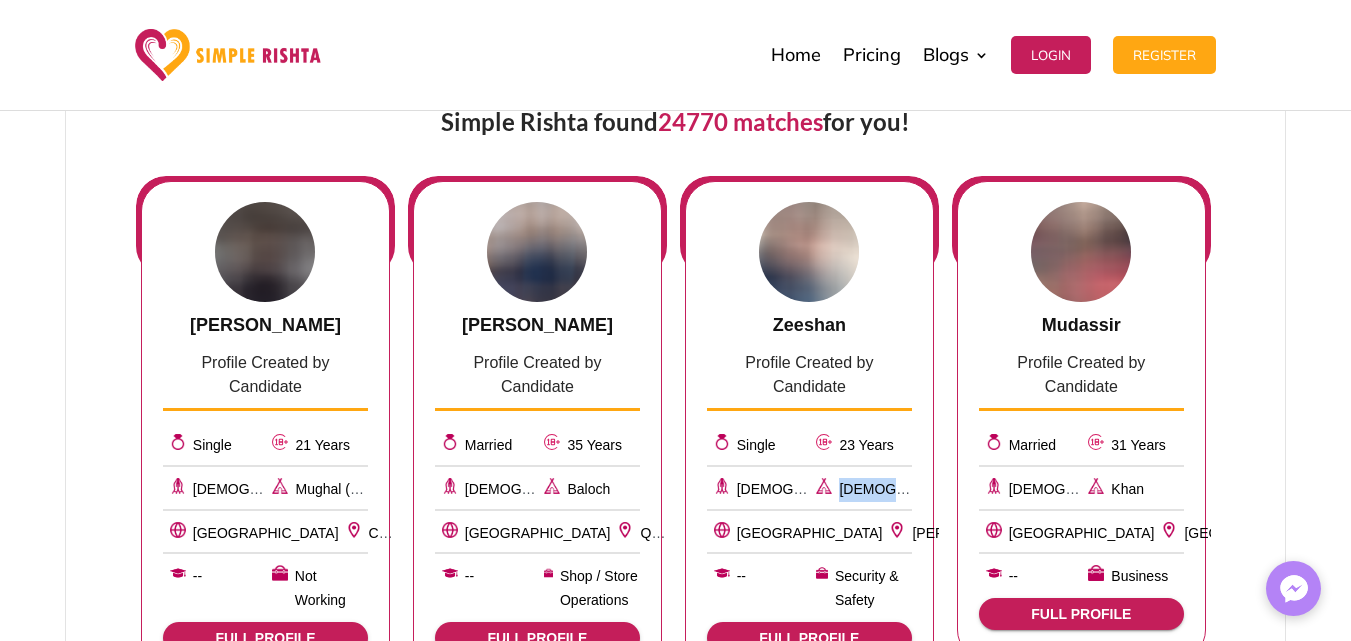 click on "[DEMOGRAPHIC_DATA] Sheikh" at bounding box center (940, 489) 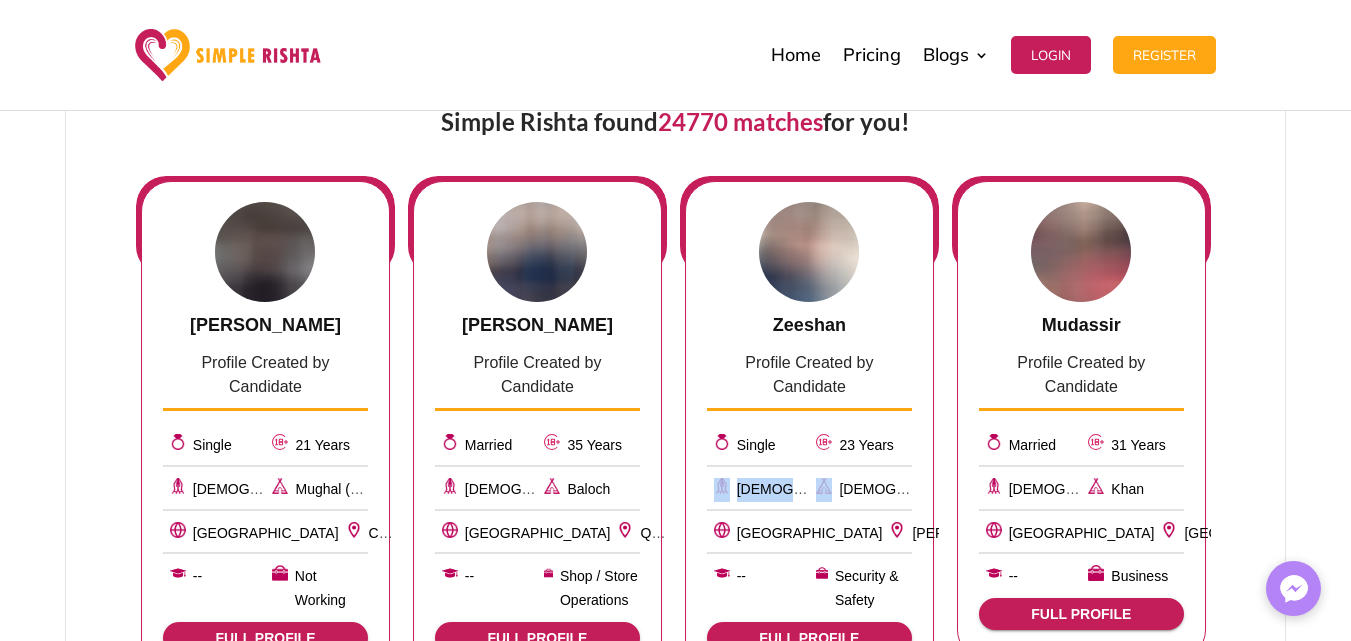 click on "[DEMOGRAPHIC_DATA] Sheikh" at bounding box center (940, 489) 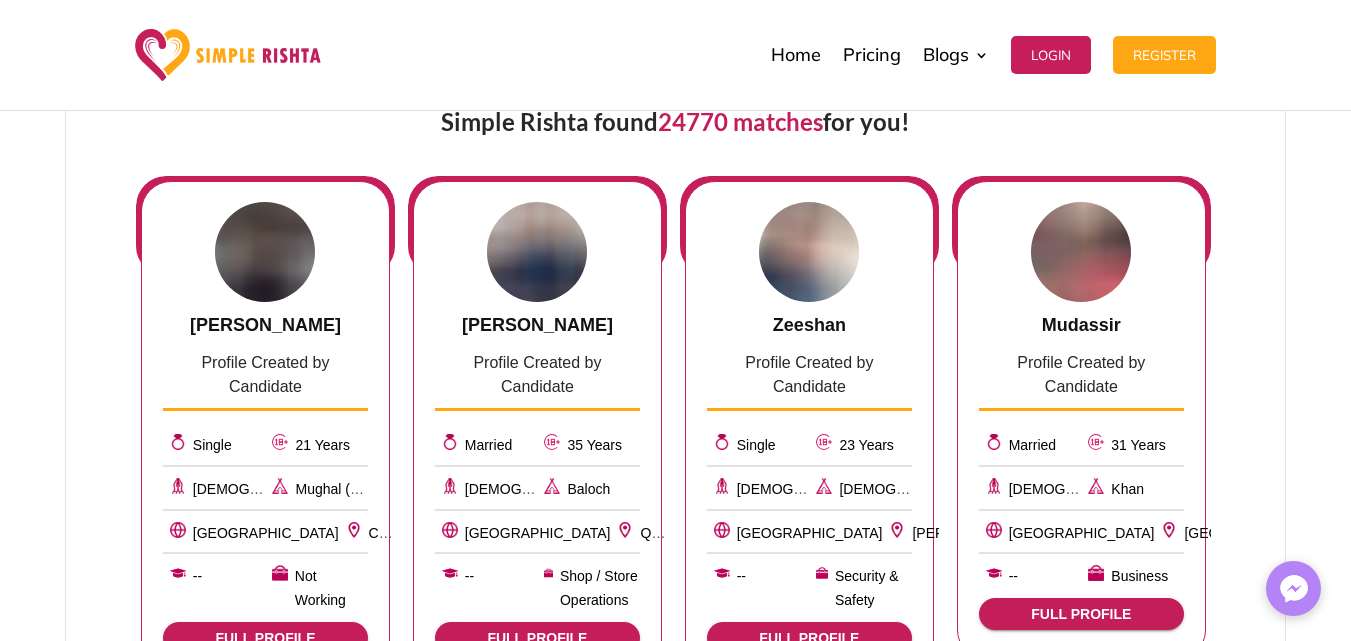 click on "[PERSON_NAME]" at bounding box center (969, 533) 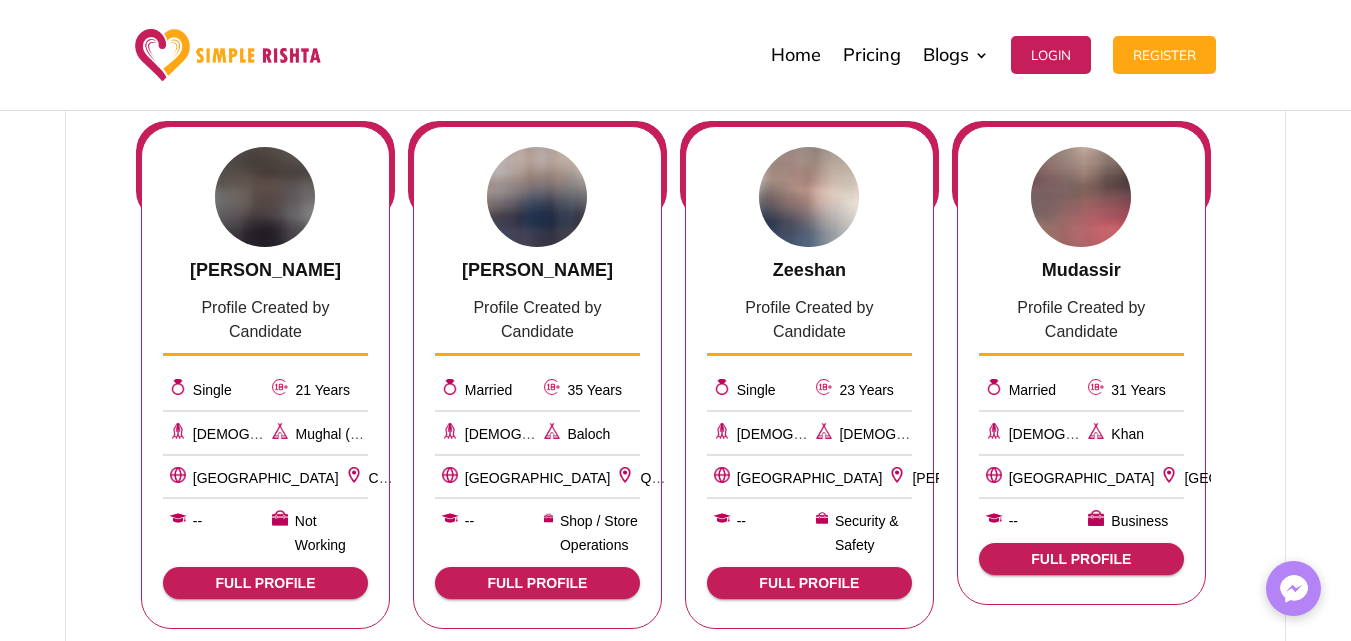 scroll, scrollTop: 1000, scrollLeft: 0, axis: vertical 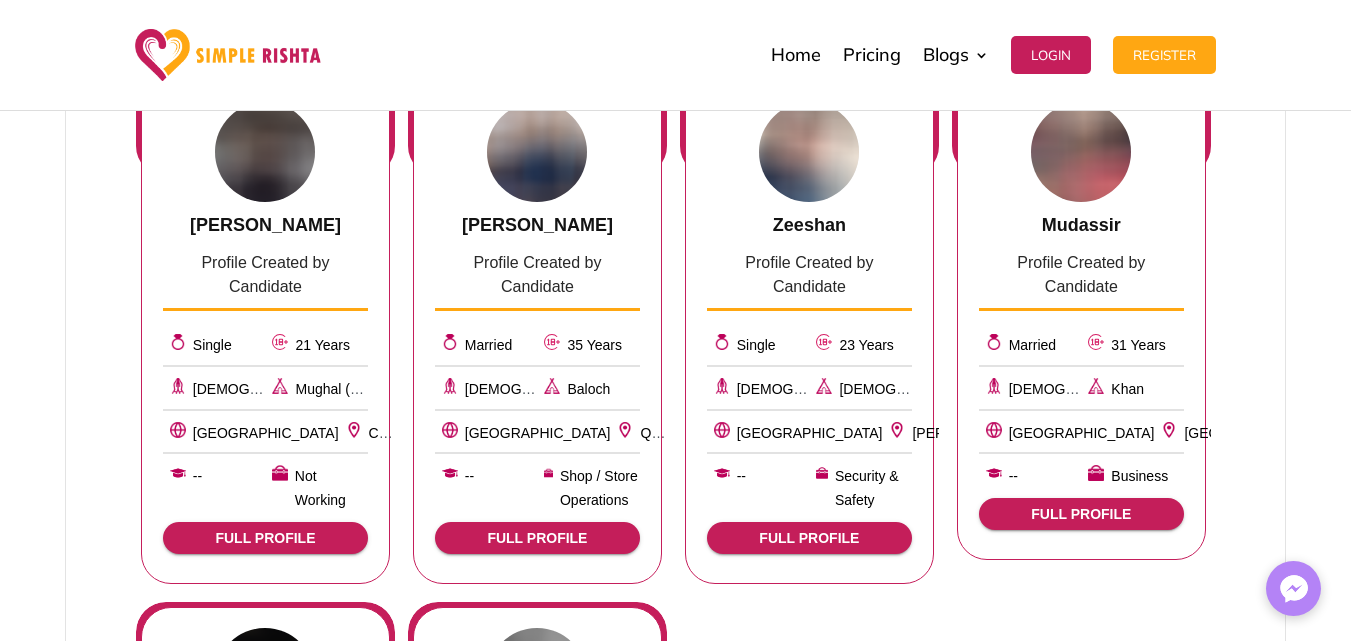 click on "FULL PROFILE" 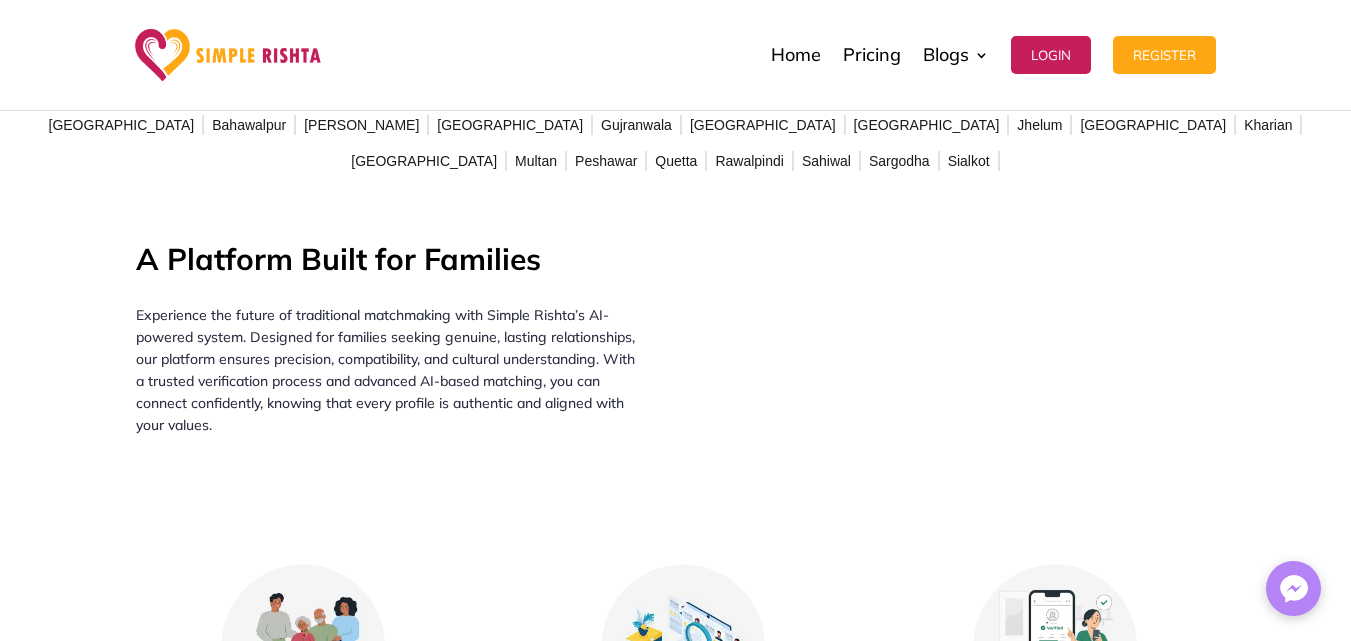 scroll, scrollTop: 2300, scrollLeft: 0, axis: vertical 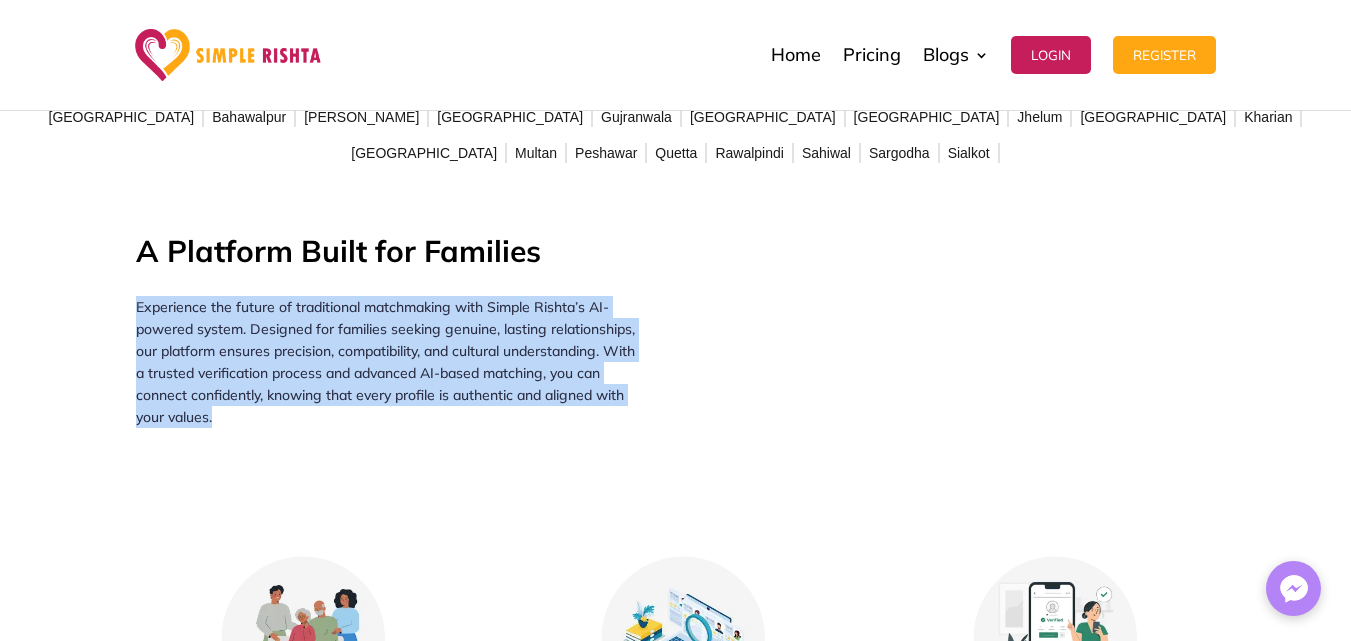 drag, startPoint x: 135, startPoint y: 256, endPoint x: 247, endPoint y: 370, distance: 159.8124 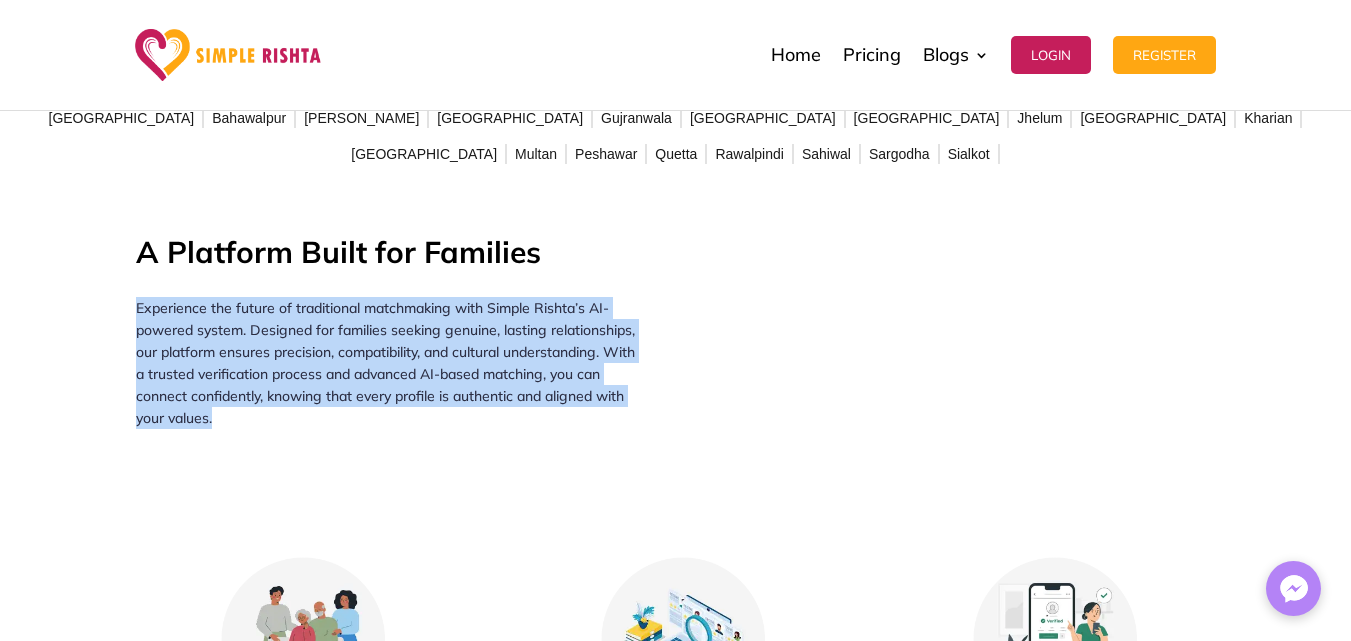drag, startPoint x: 132, startPoint y: 259, endPoint x: 230, endPoint y: 375, distance: 151.8552 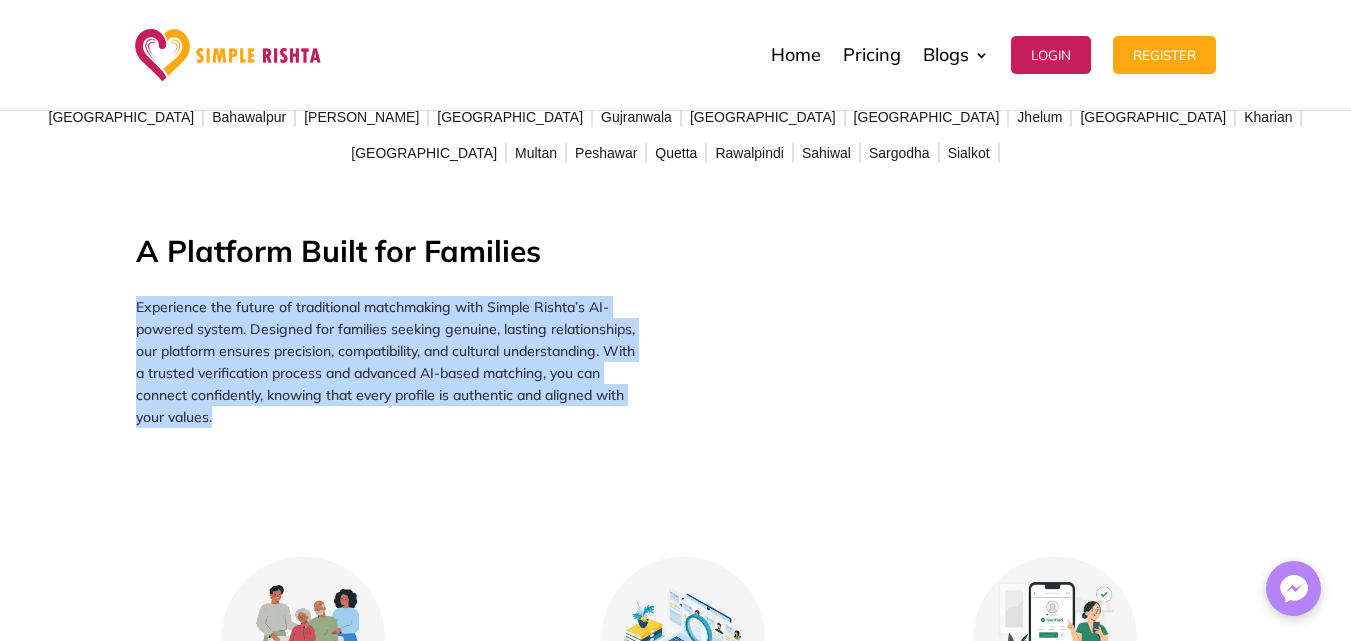 drag, startPoint x: 137, startPoint y: 257, endPoint x: 238, endPoint y: 366, distance: 148.60013 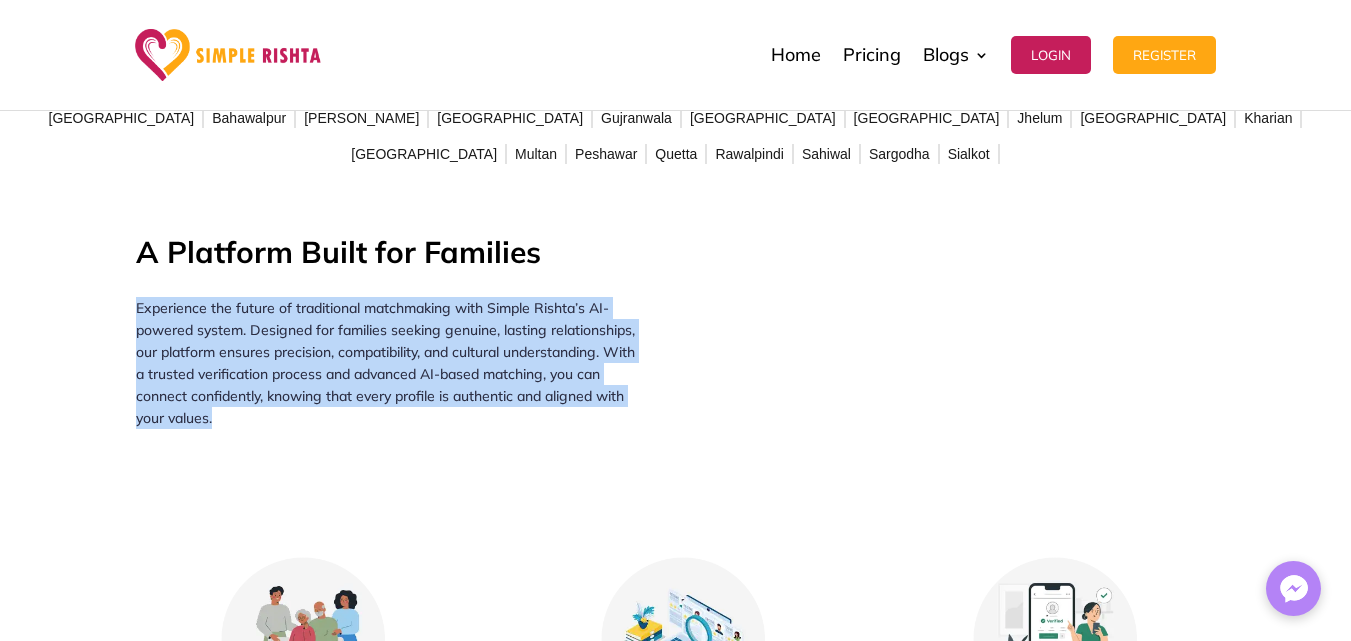 click on "Experience the future of traditional matchmaking with Simple Rishta’s AI-powered system. Designed for families seeking genuine, lasting relationships, our platform ensures precision, compatibility, and cultural understanding. With a trusted verification process and advanced AI-based matching, you can connect confidently, knowing that every profile is authentic and aligned with your values." at bounding box center (391, 363) 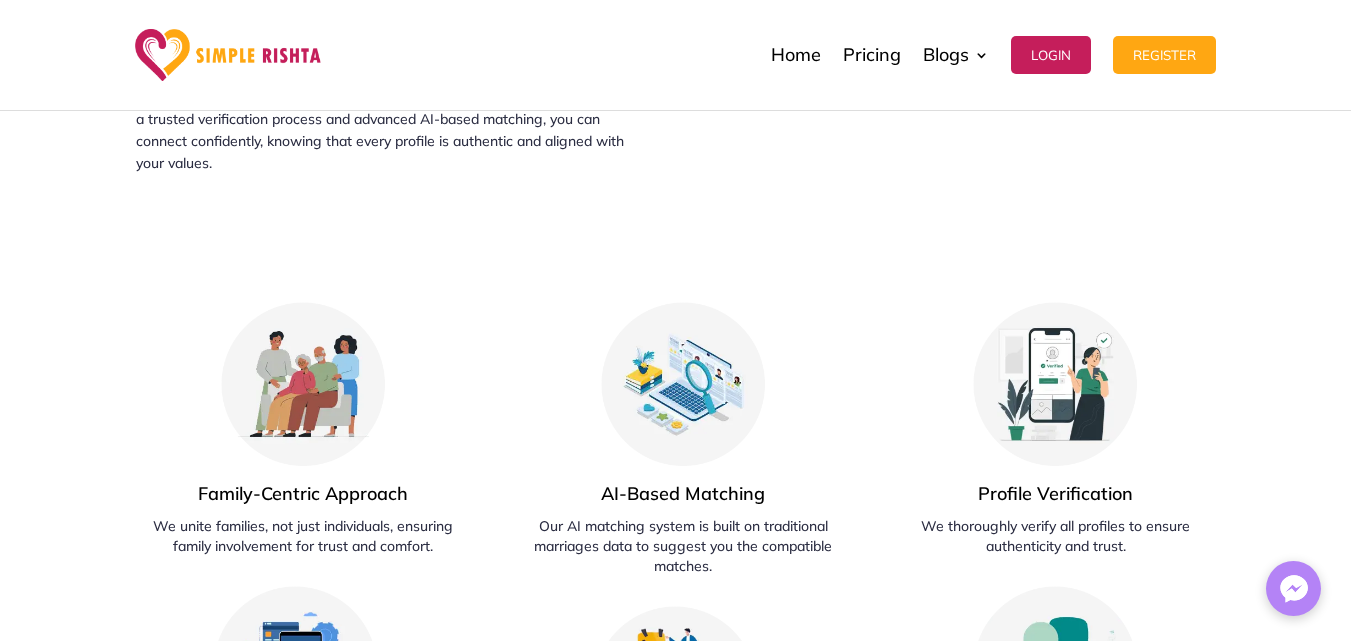 scroll, scrollTop: 2600, scrollLeft: 0, axis: vertical 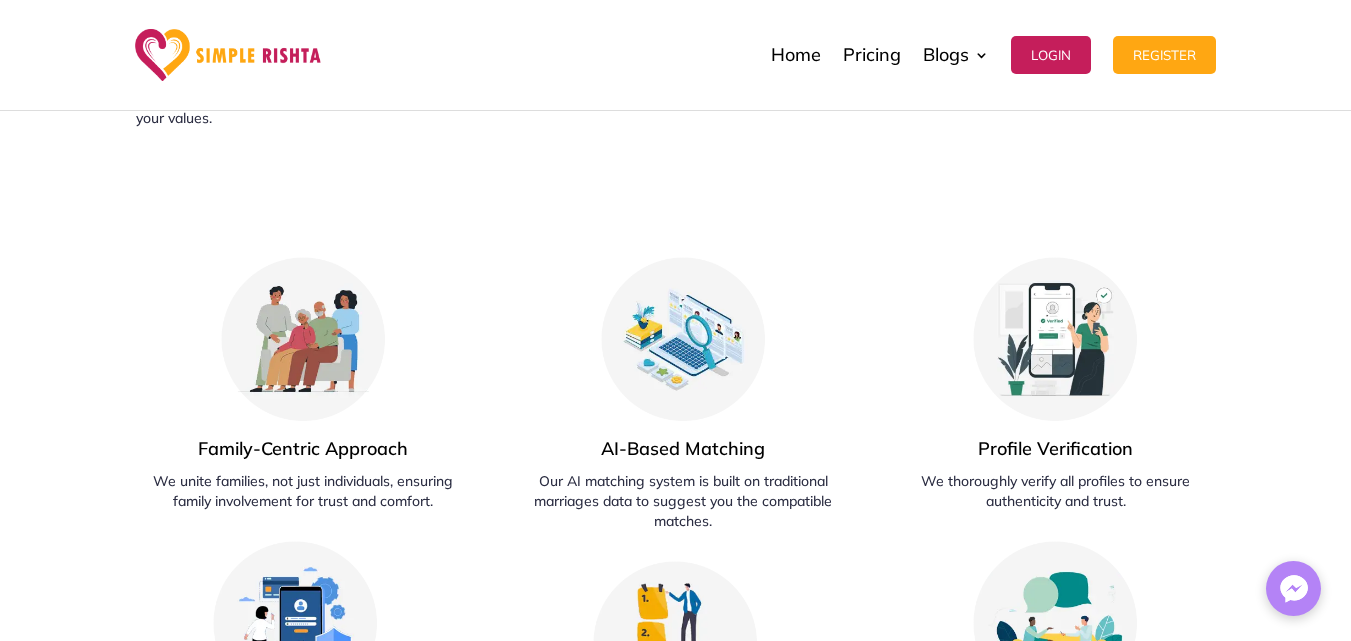 click on "Our AI matching system is built on traditional marriages data to suggest you the compatible matches." at bounding box center (683, 501) 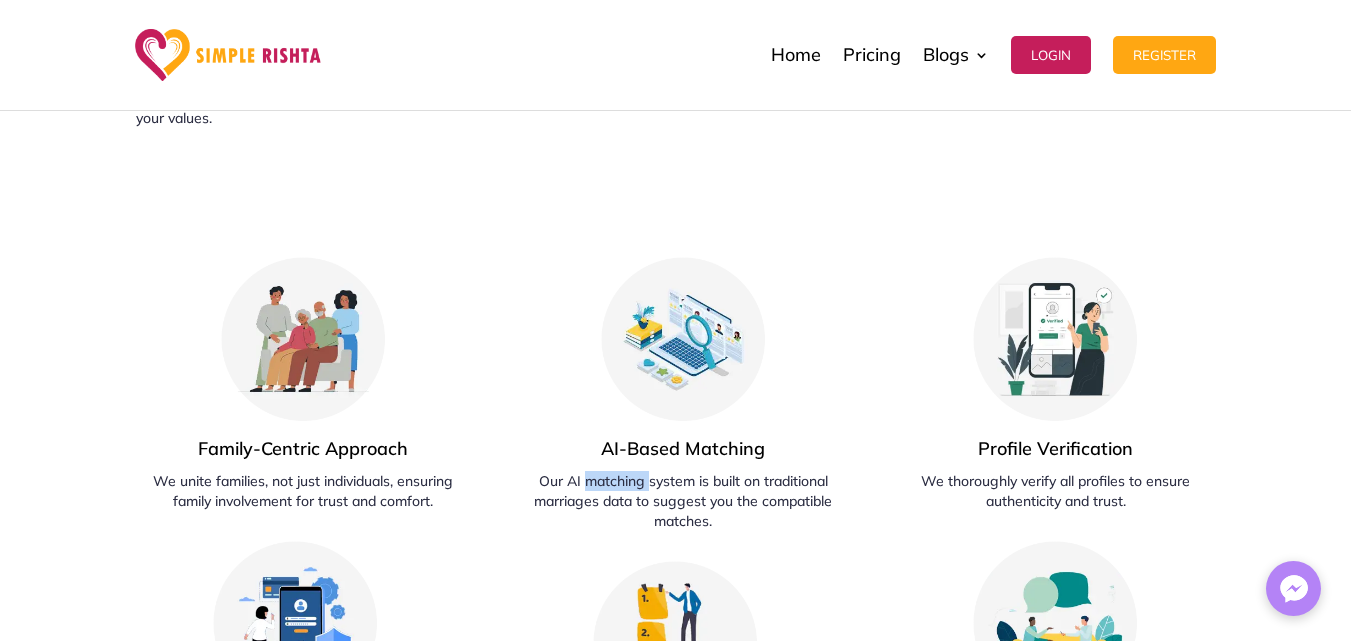 click on "Our AI matching system is built on traditional marriages data to suggest you the compatible matches." at bounding box center (683, 501) 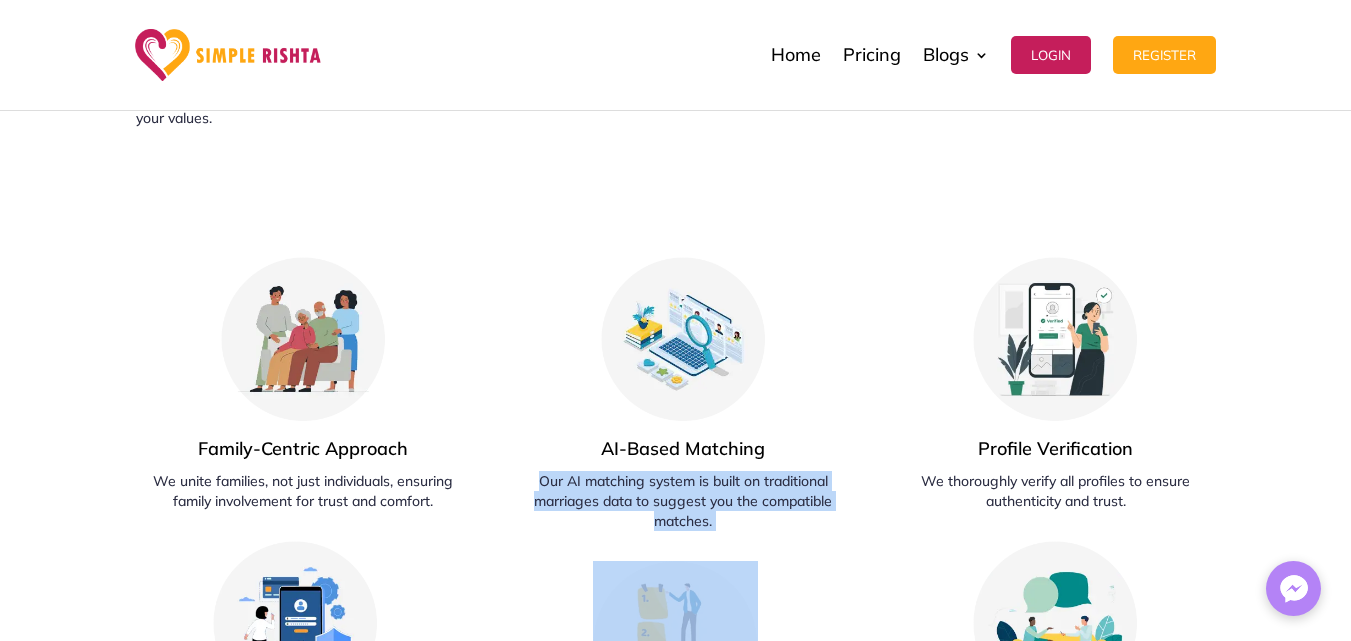 click on "Our AI matching system is built on traditional marriages data to suggest you the compatible matches." at bounding box center [683, 501] 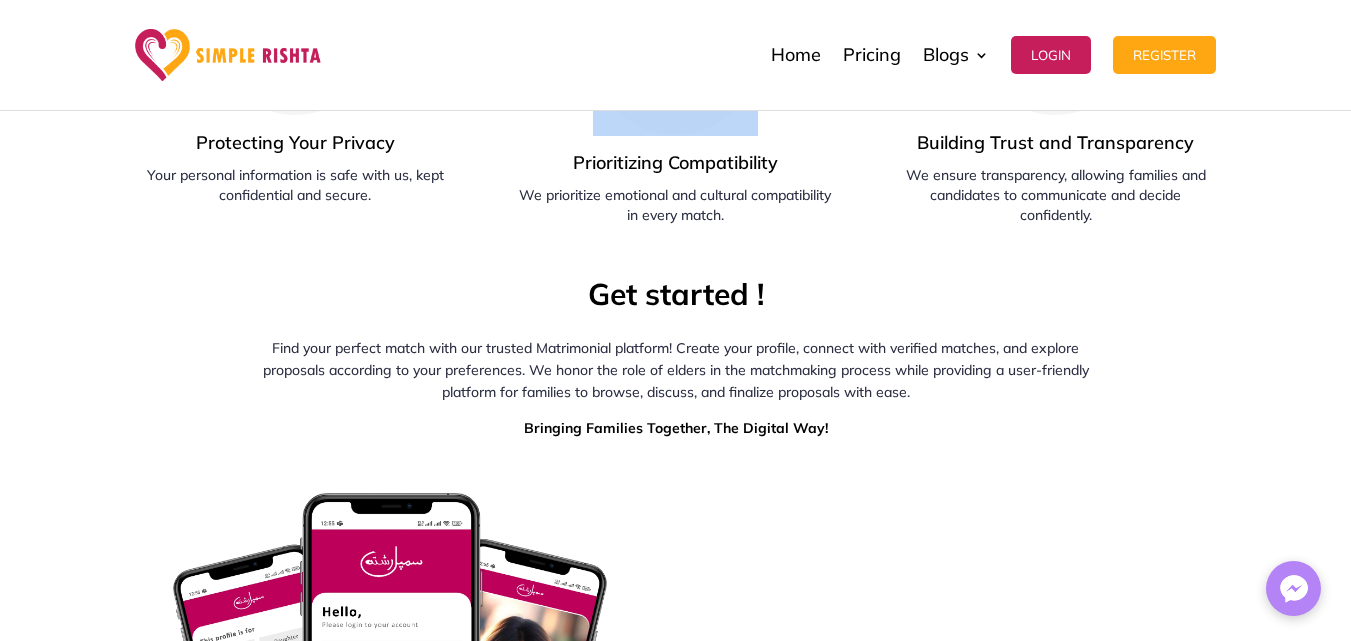 scroll, scrollTop: 3200, scrollLeft: 0, axis: vertical 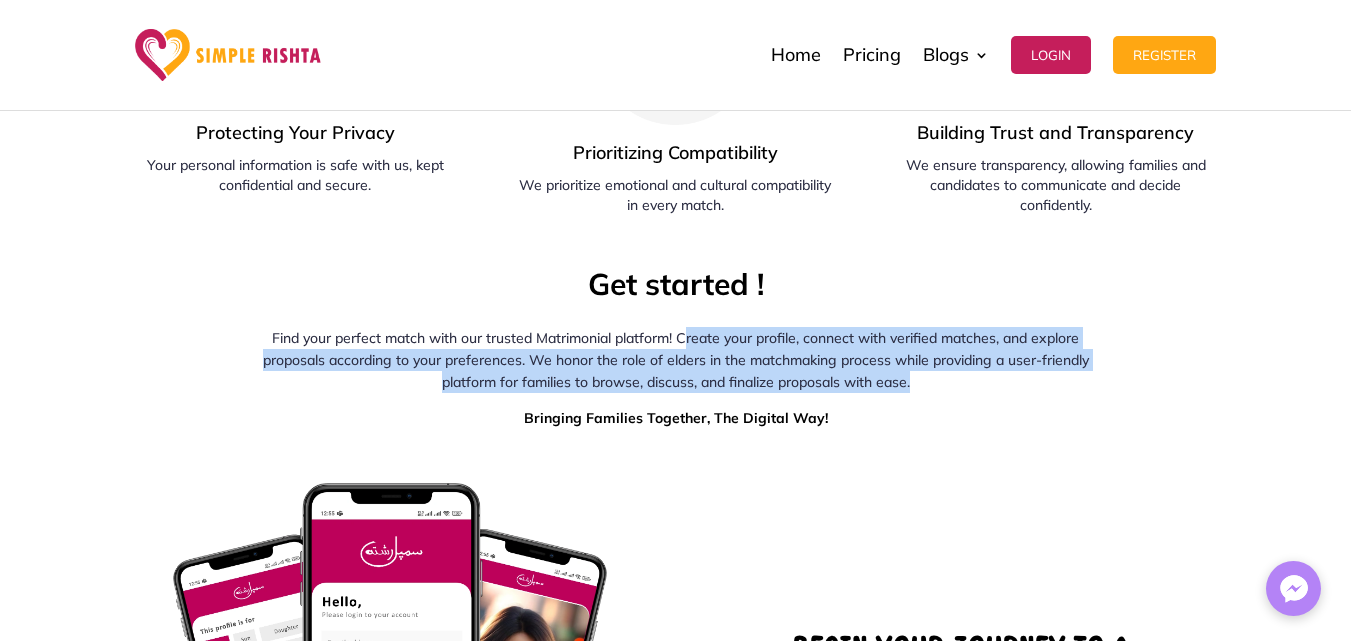 drag, startPoint x: 684, startPoint y: 288, endPoint x: 928, endPoint y: 342, distance: 249.90398 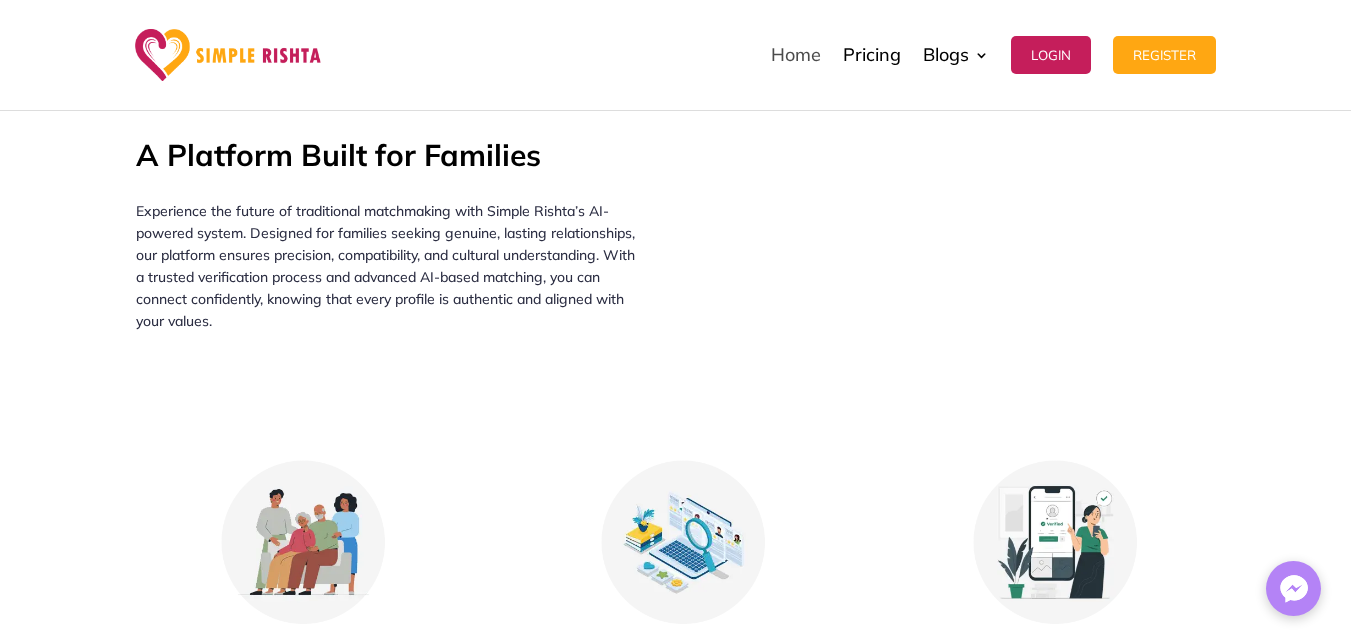 scroll, scrollTop: 3200, scrollLeft: 0, axis: vertical 